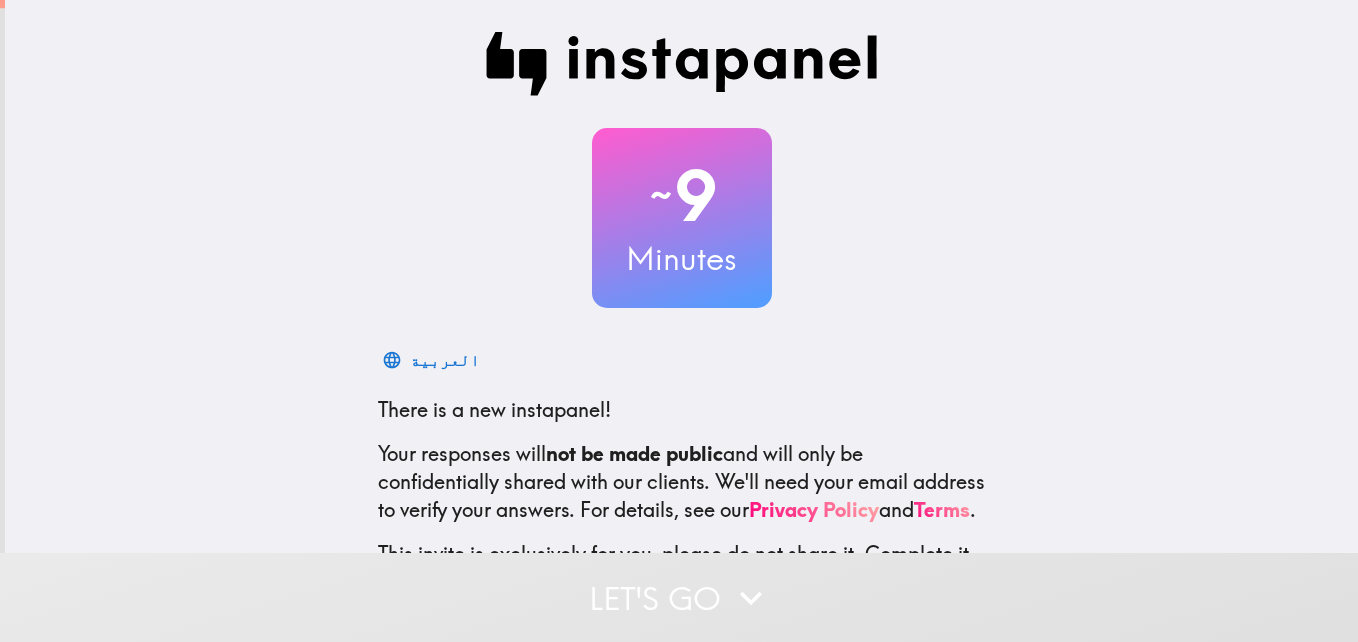 scroll, scrollTop: 0, scrollLeft: 0, axis: both 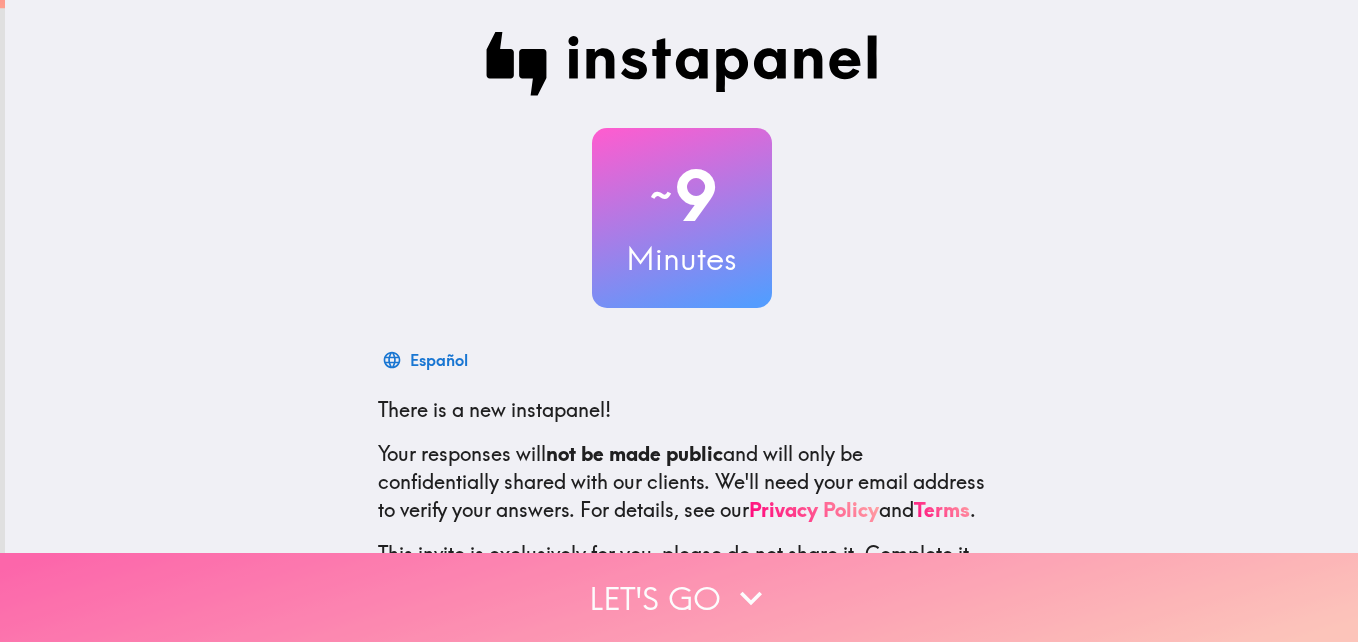 click on "Let's go" at bounding box center (679, 597) 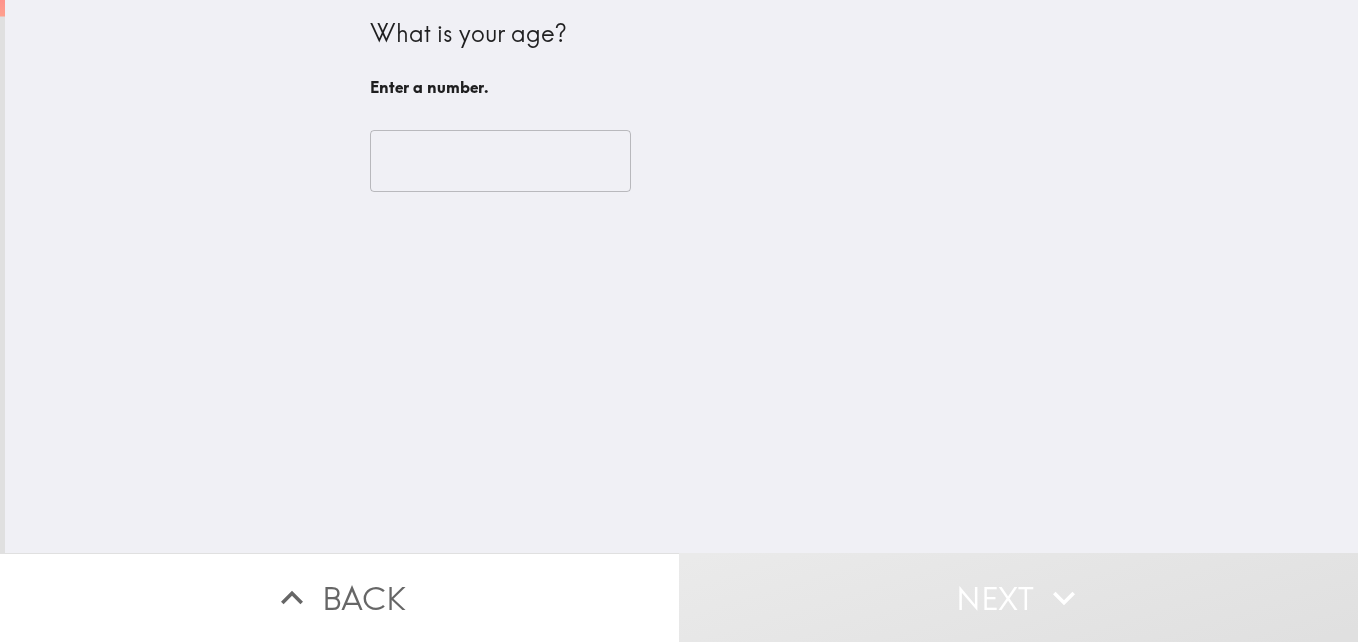 type 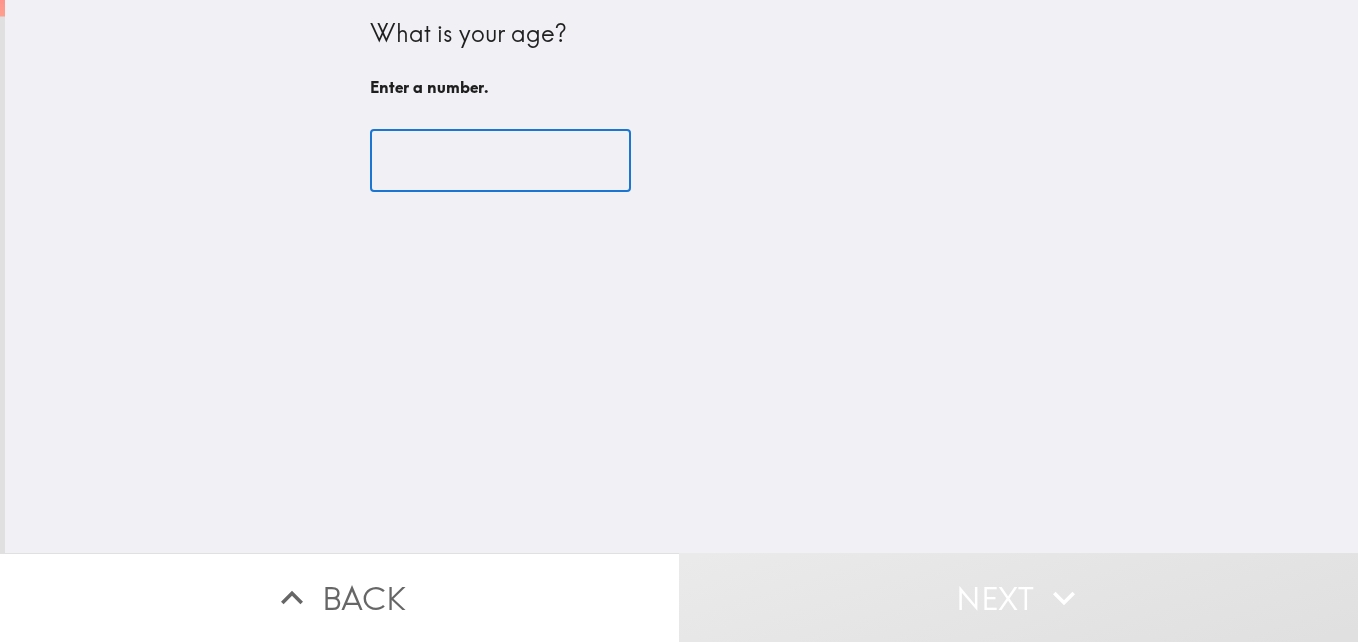 click at bounding box center (500, 161) 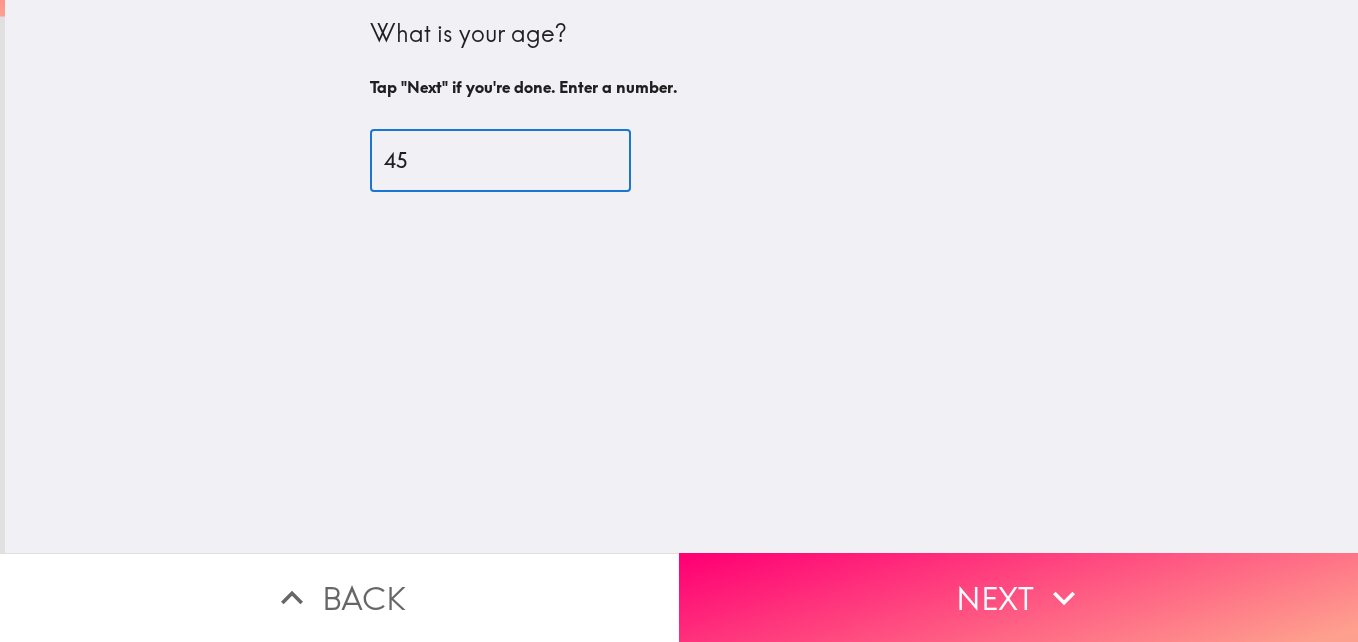 click on "45" at bounding box center (500, 161) 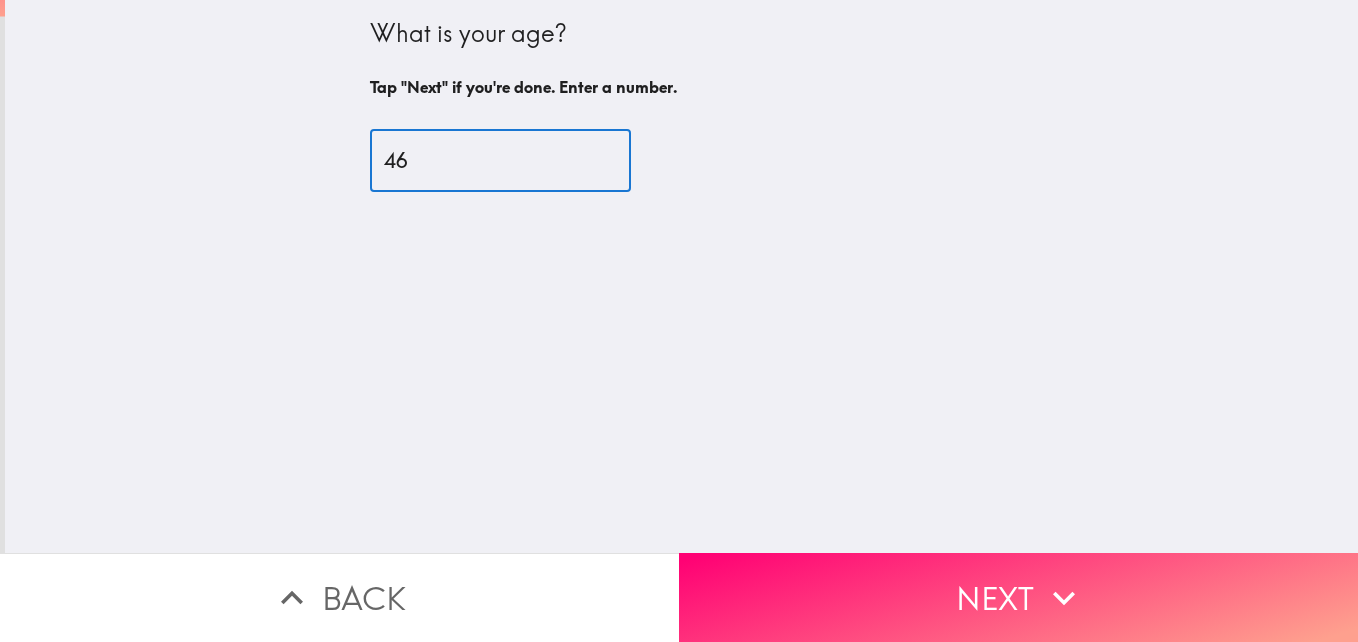 click on "46" at bounding box center (500, 161) 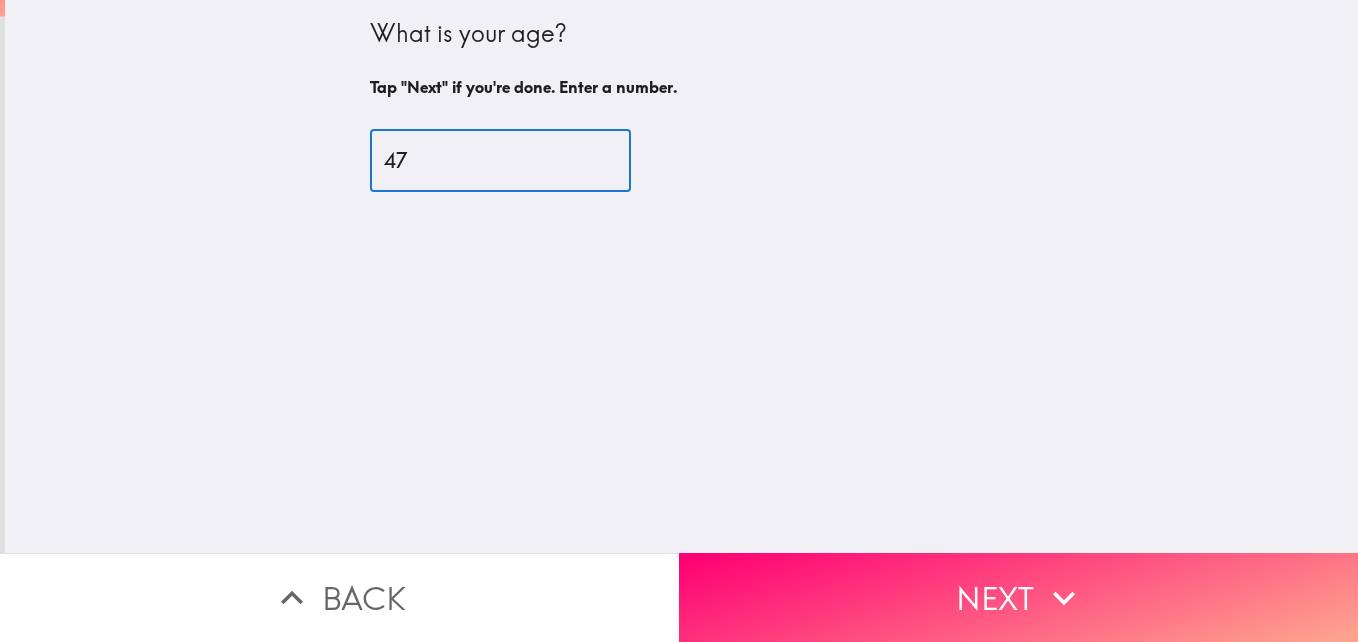 click on "47" at bounding box center (500, 161) 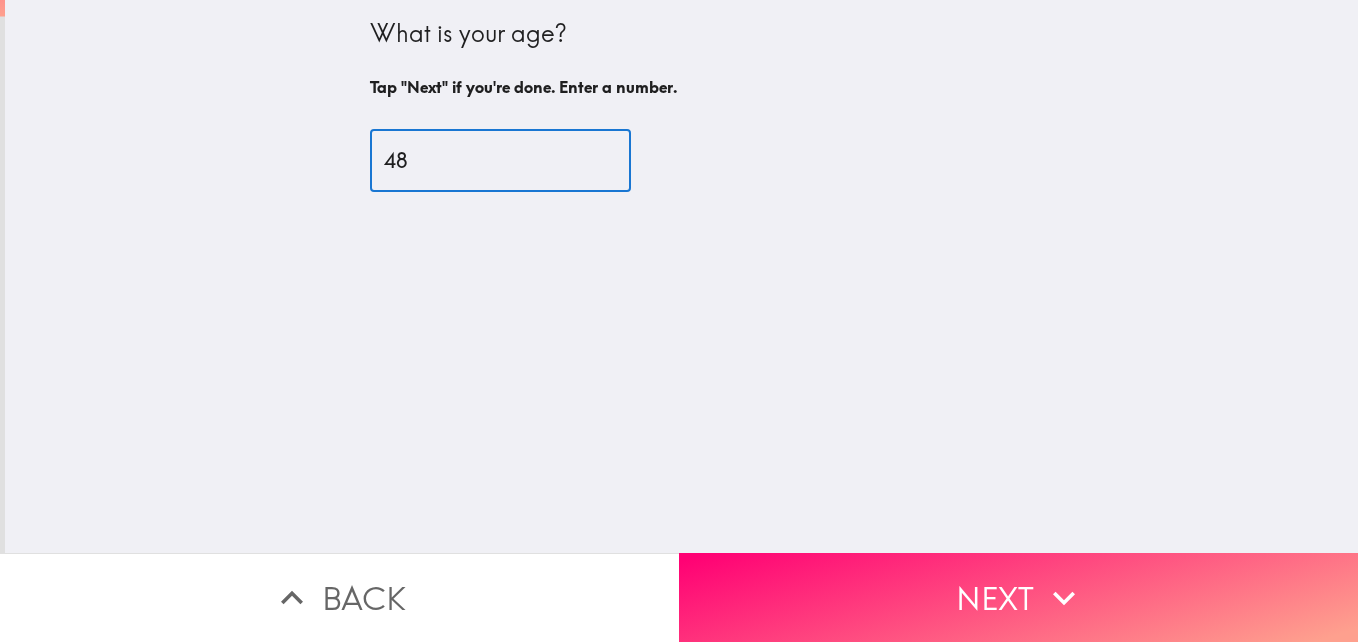 click on "48" at bounding box center [500, 161] 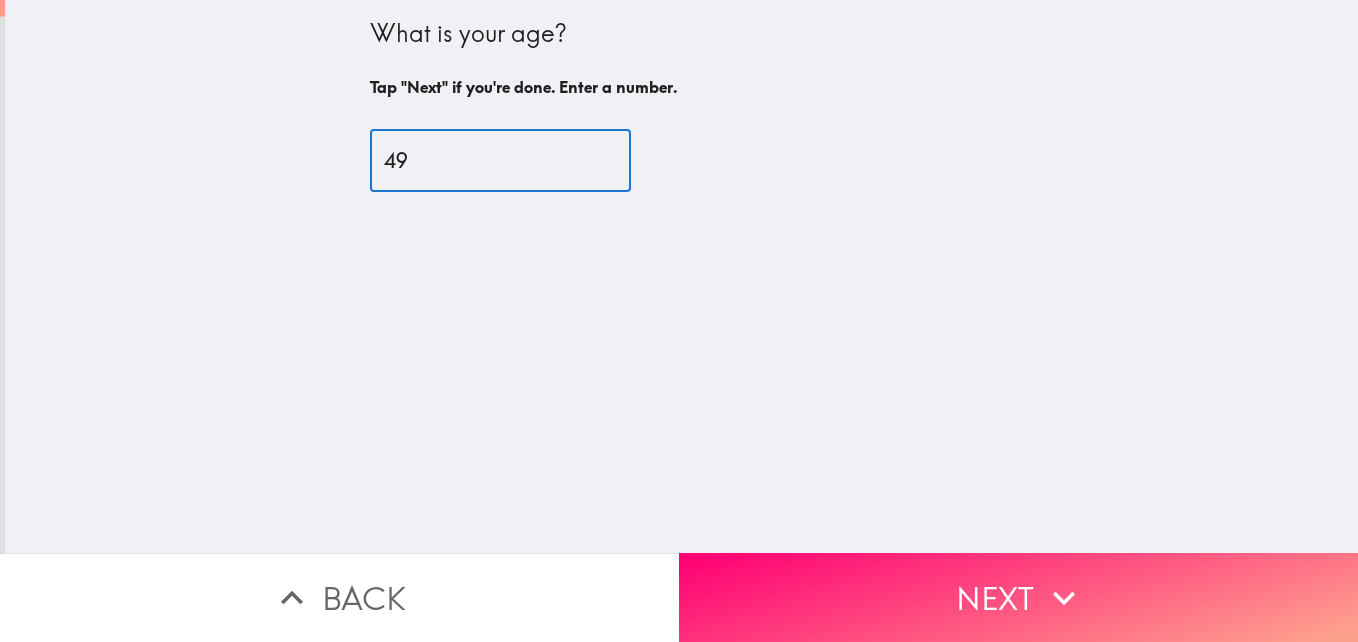 click on "49" at bounding box center (500, 161) 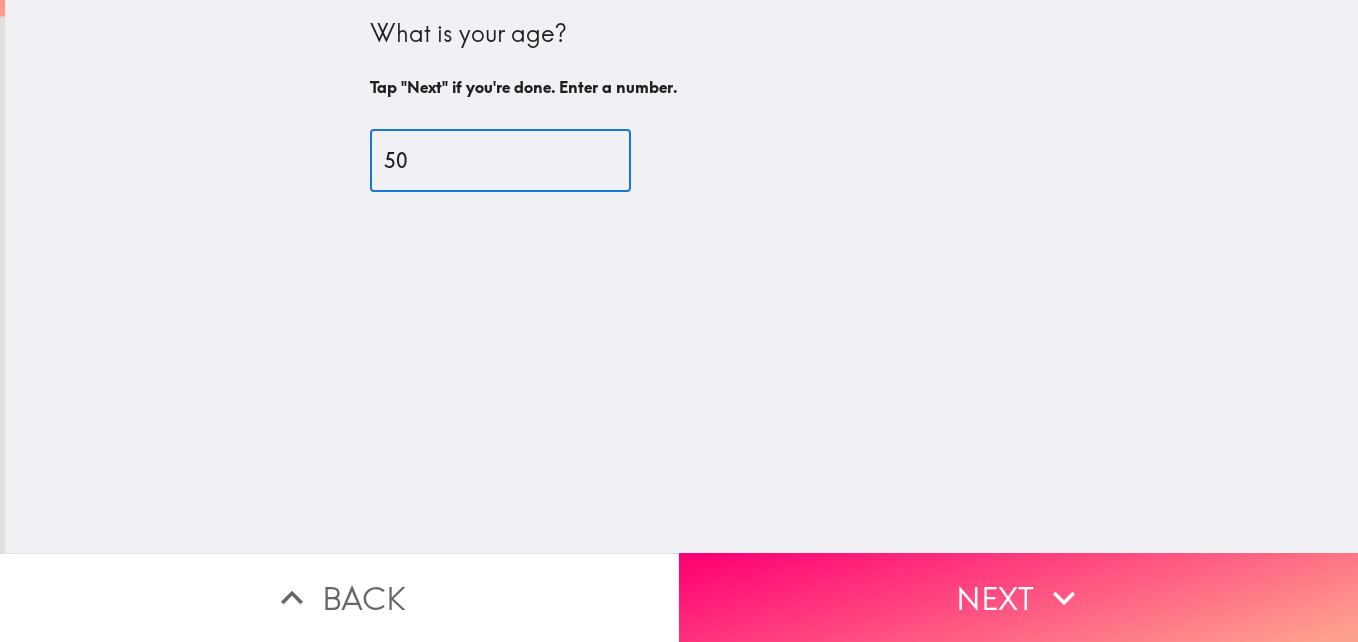 type on "50" 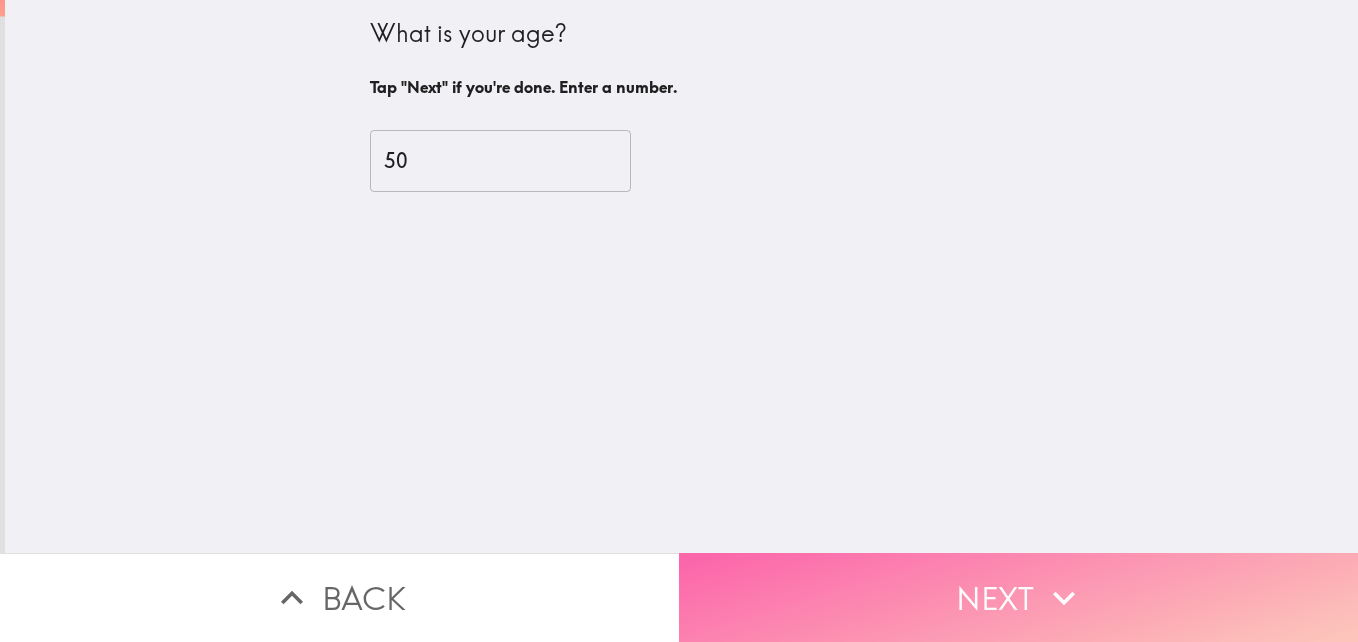 click on "Next" at bounding box center [1018, 597] 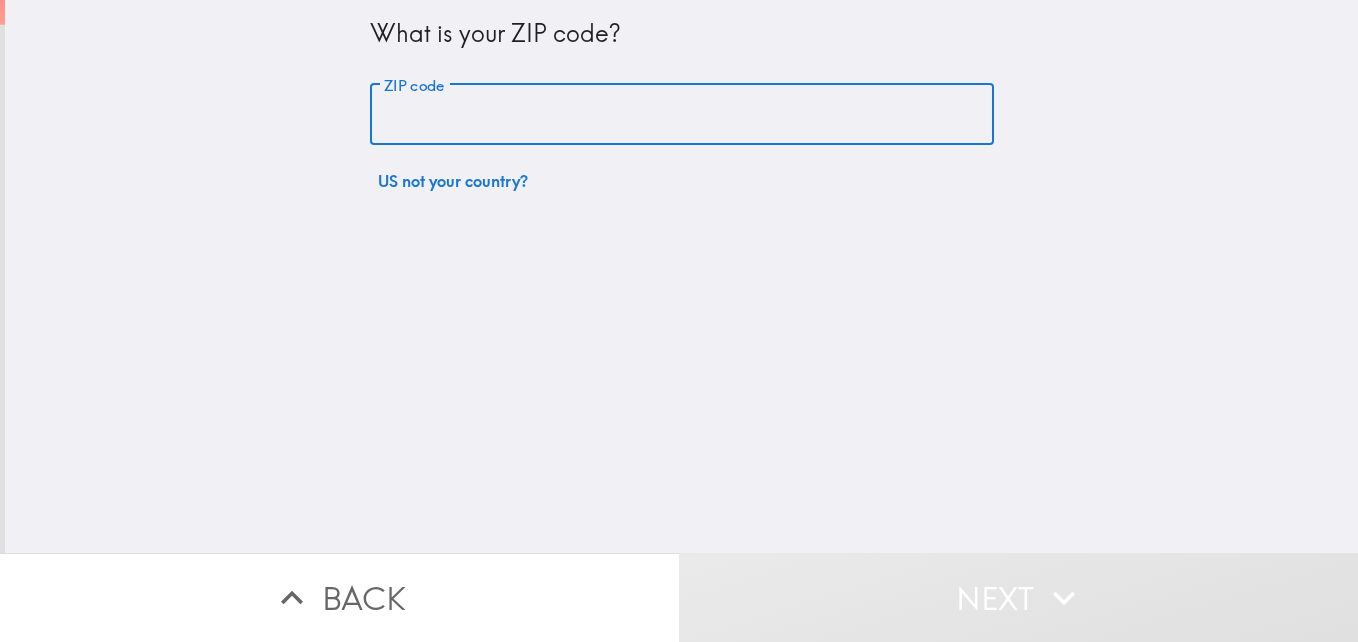 click on "ZIP code" at bounding box center (682, 115) 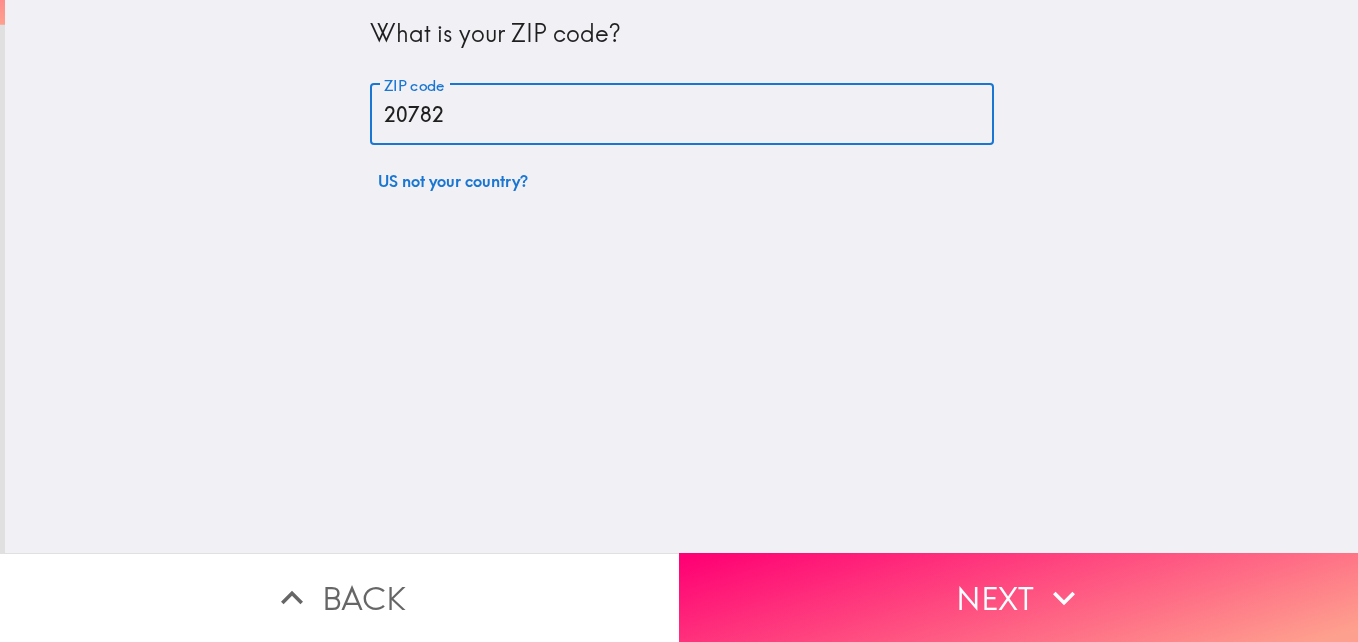type on "20782" 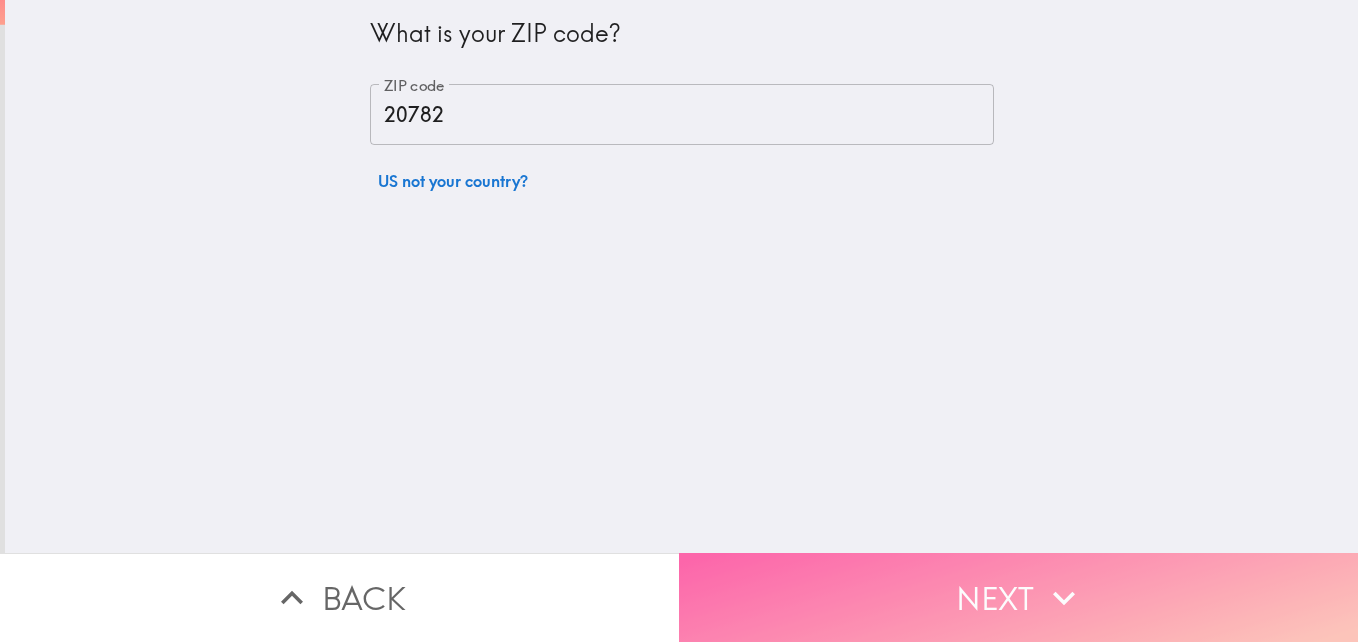 click 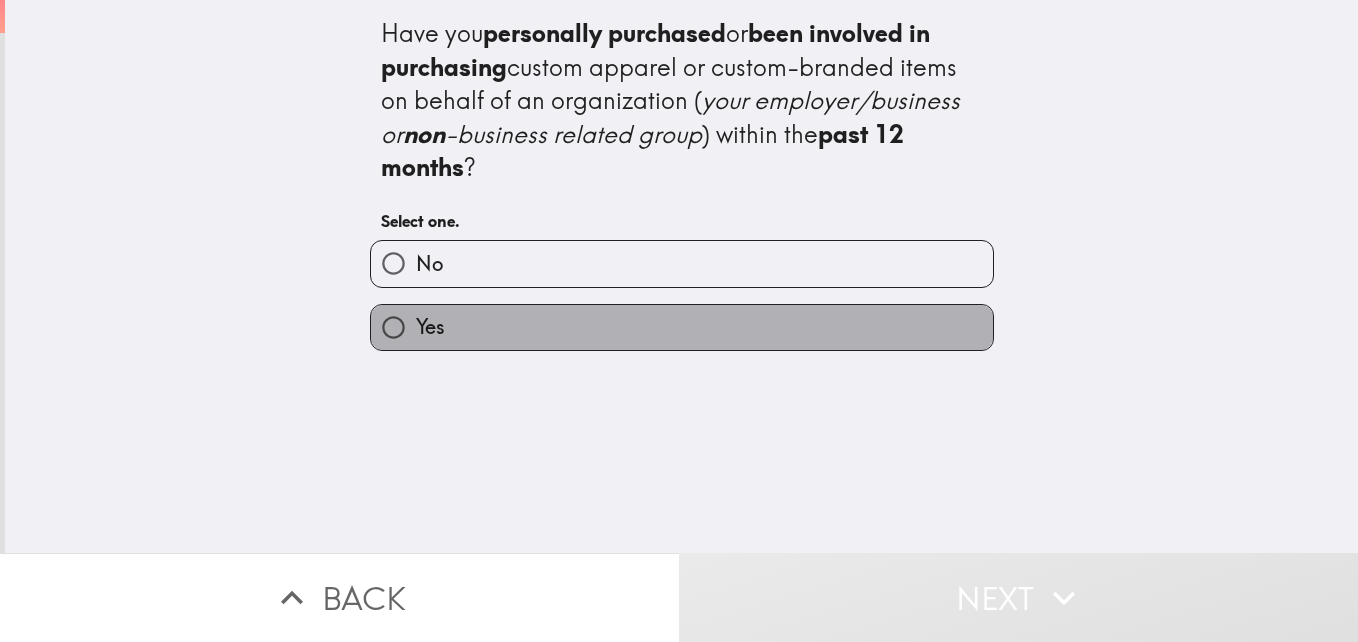 click on "Yes" at bounding box center (682, 327) 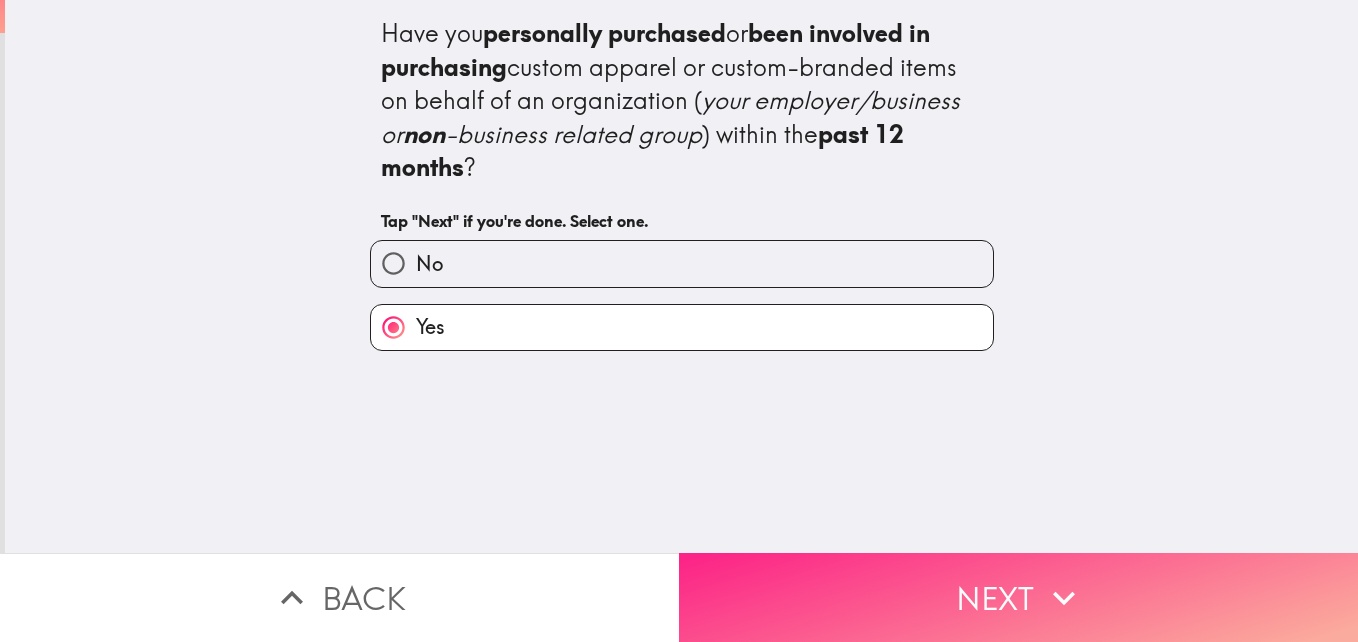 click on "Next" at bounding box center [1018, 597] 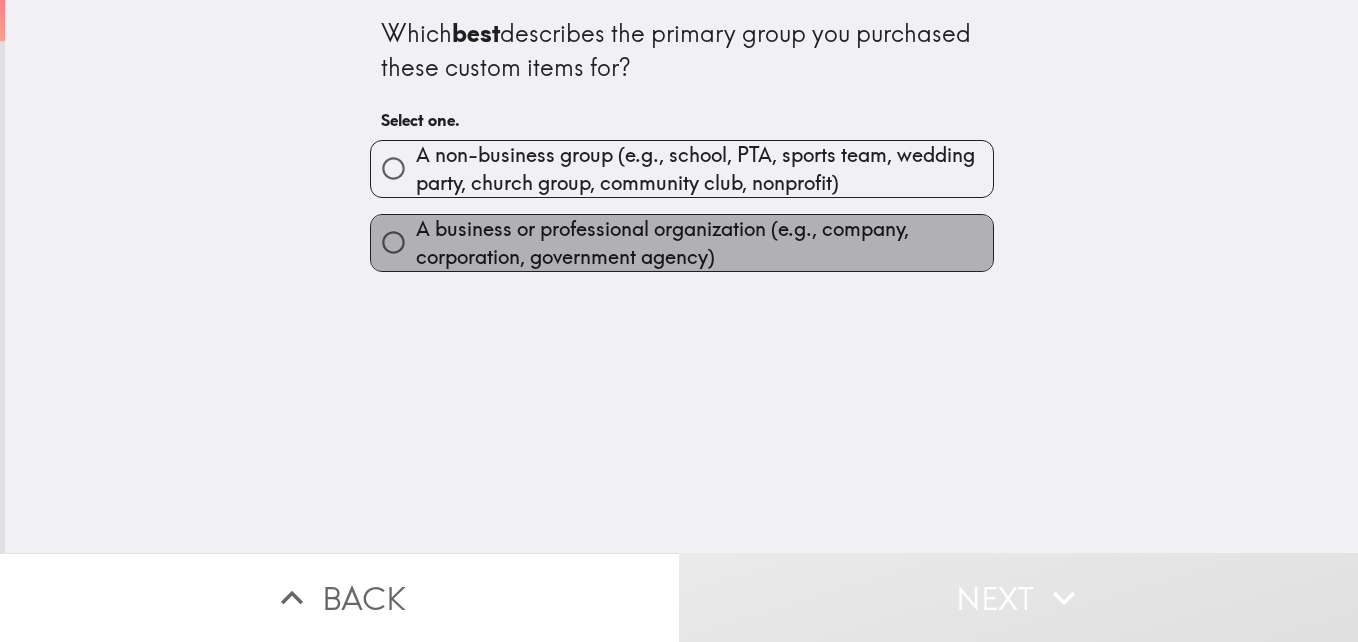 click on "A business or professional organization (e.g., company, corporation, government agency)" at bounding box center (704, 243) 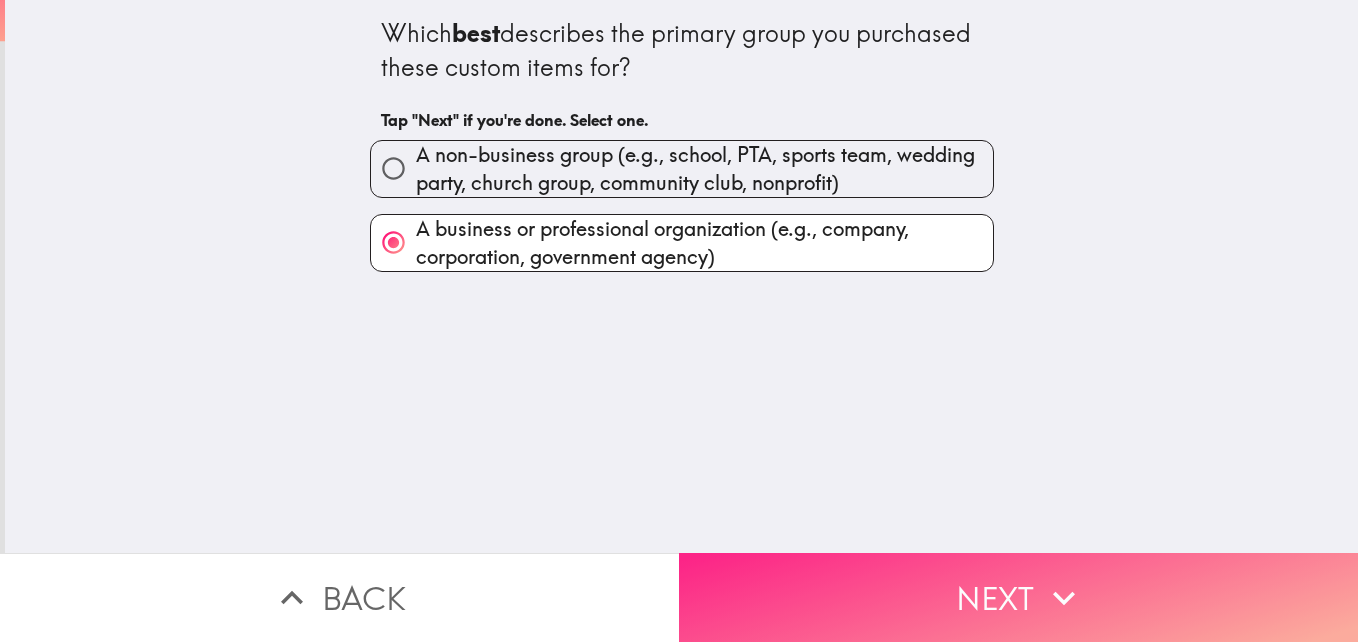 click on "Next" at bounding box center [1018, 597] 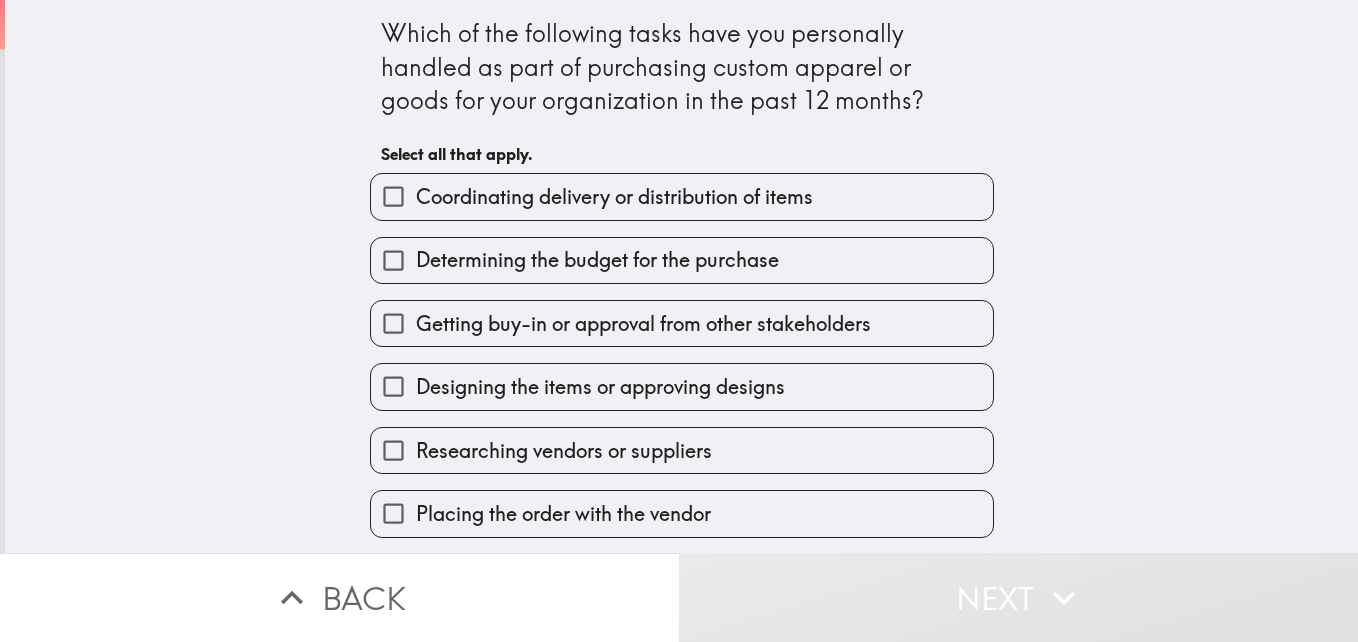click on "Coordinating delivery or distribution of items" at bounding box center [393, 196] 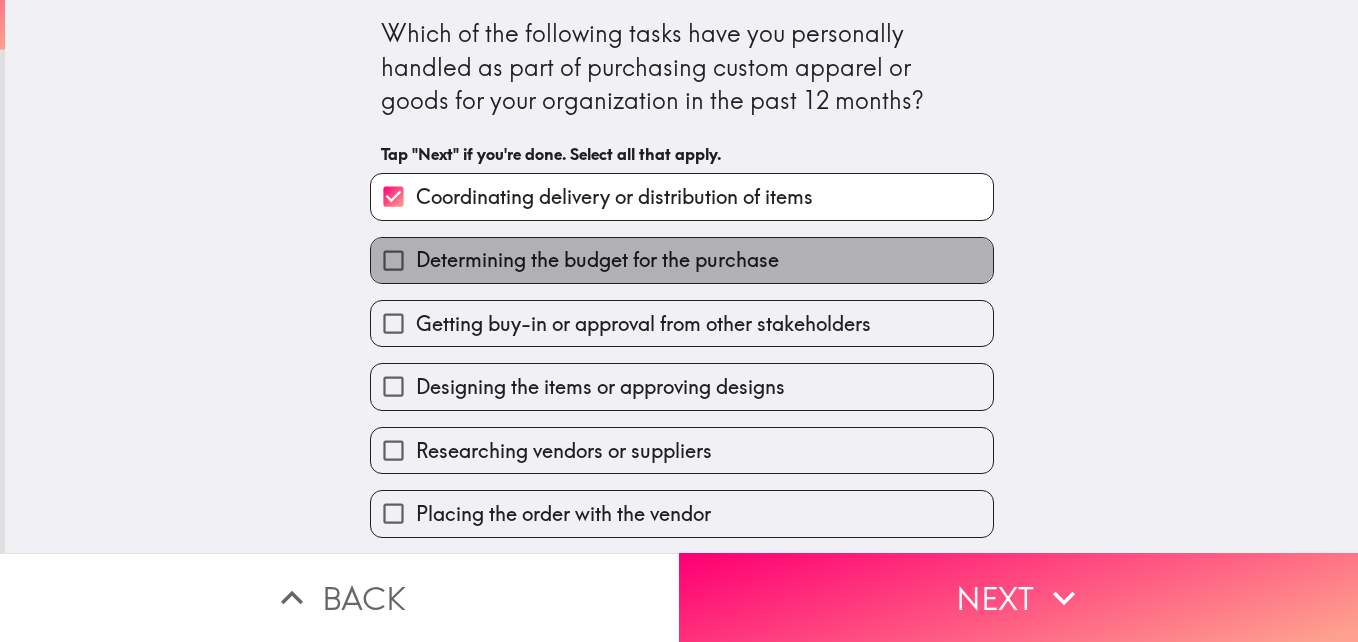 click on "Determining the budget for the purchase" at bounding box center [597, 260] 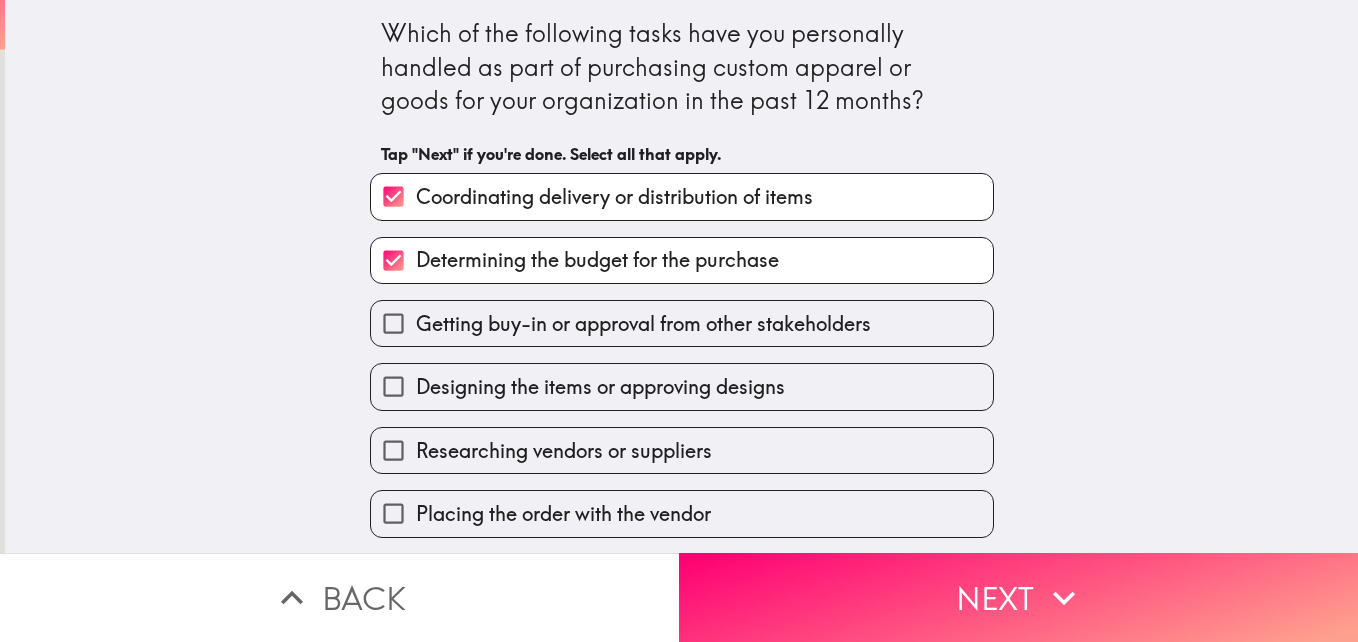 click on "Determining the budget for the purchase" at bounding box center [597, 260] 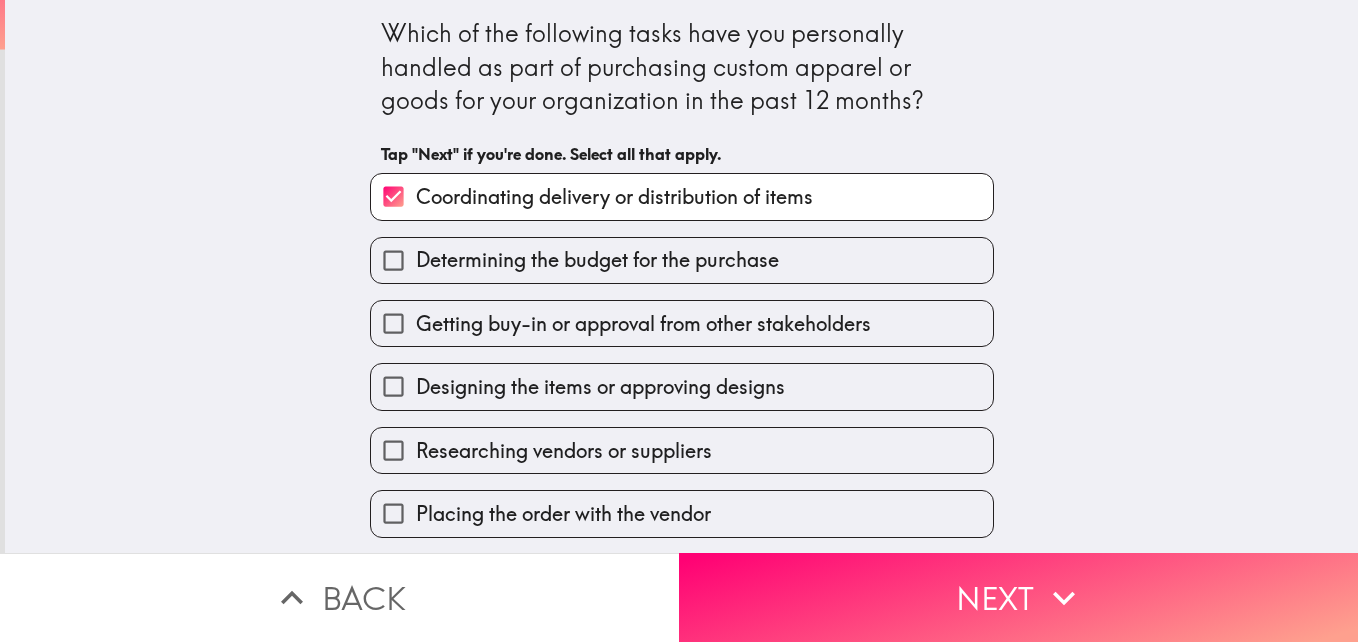 click on "Determining the budget for the purchase" at bounding box center [597, 260] 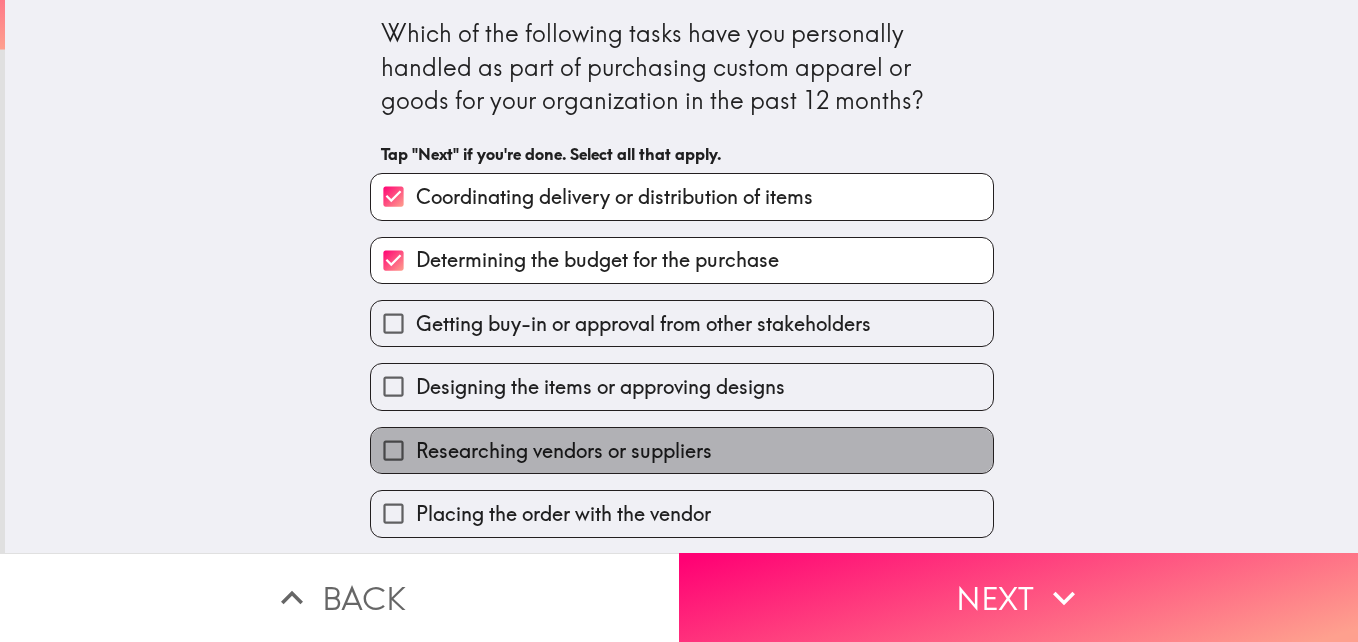 click on "Researching vendors or suppliers" at bounding box center (564, 451) 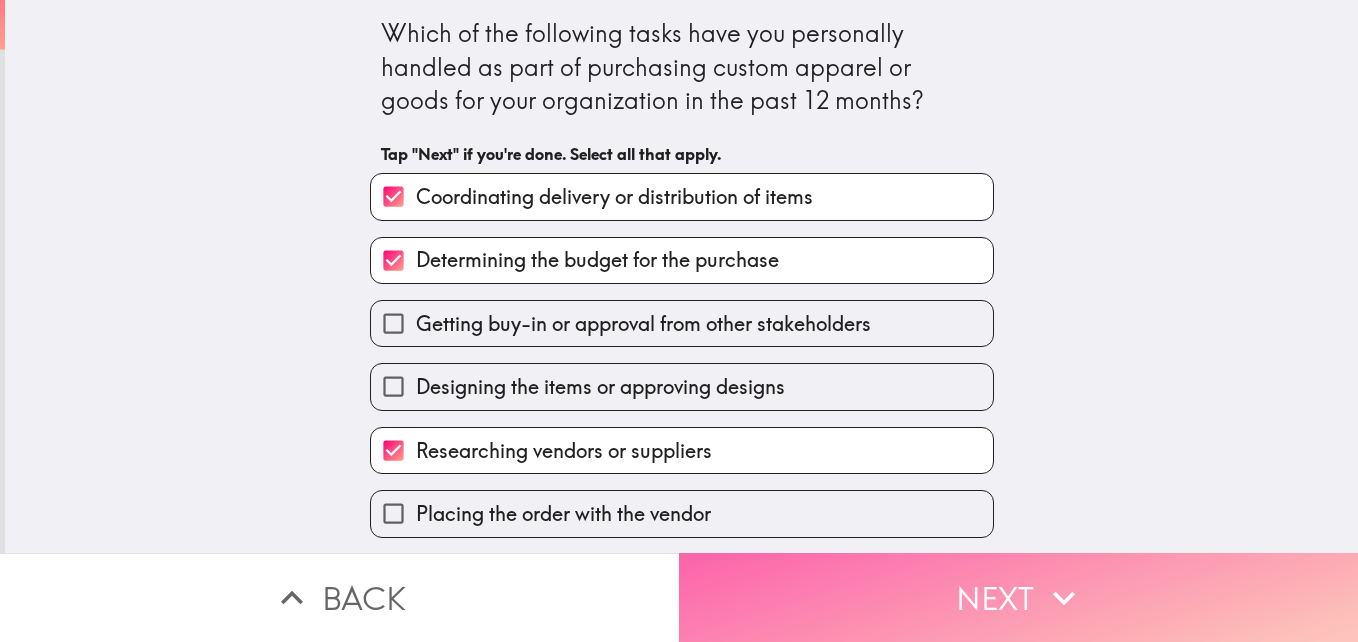 click on "Next" at bounding box center [1018, 597] 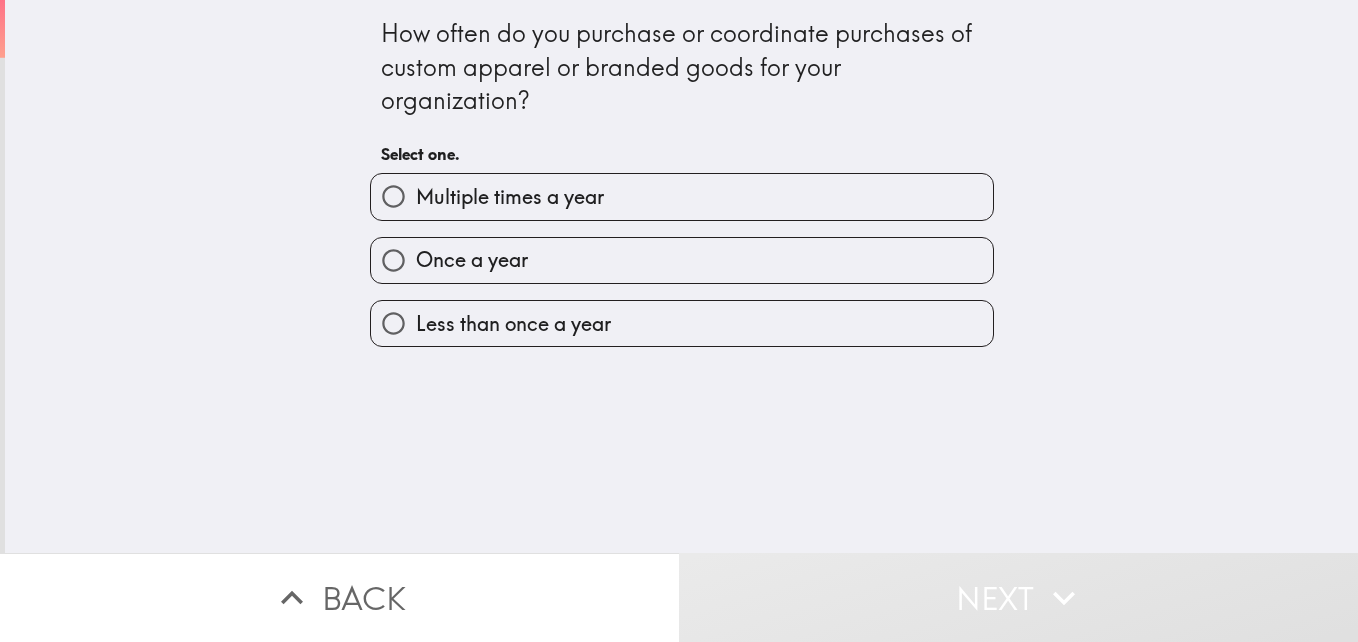 click on "Multiple times a year" at bounding box center (510, 197) 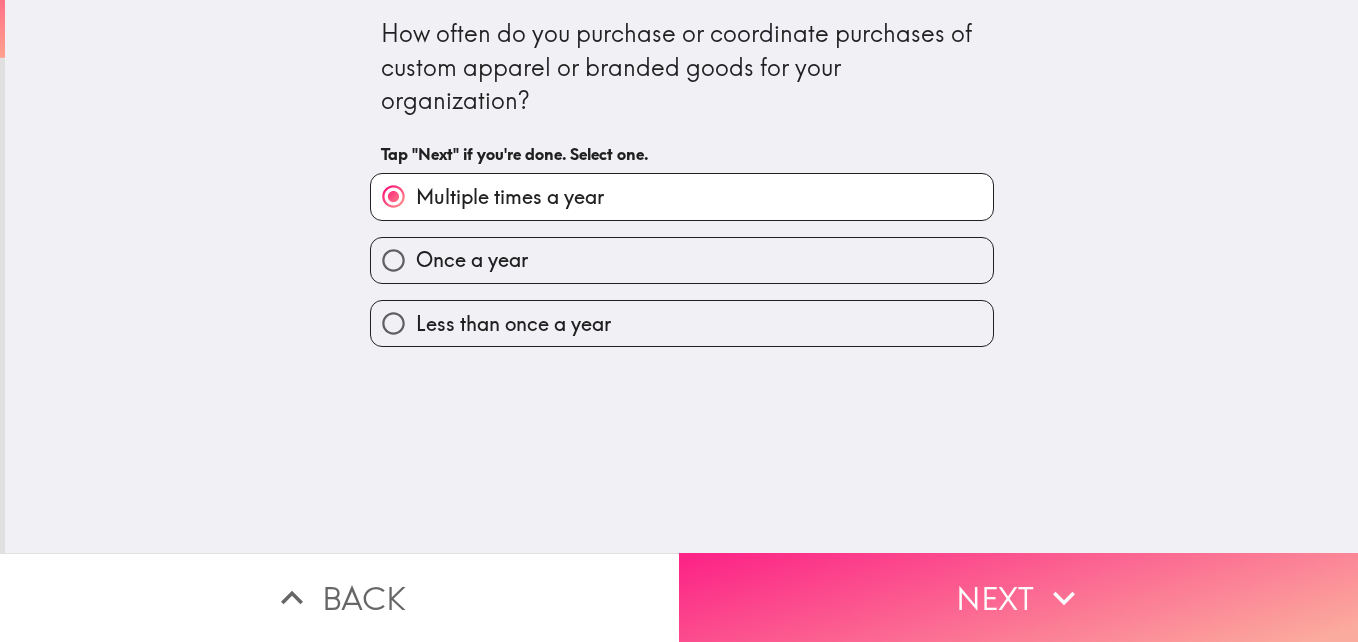 click 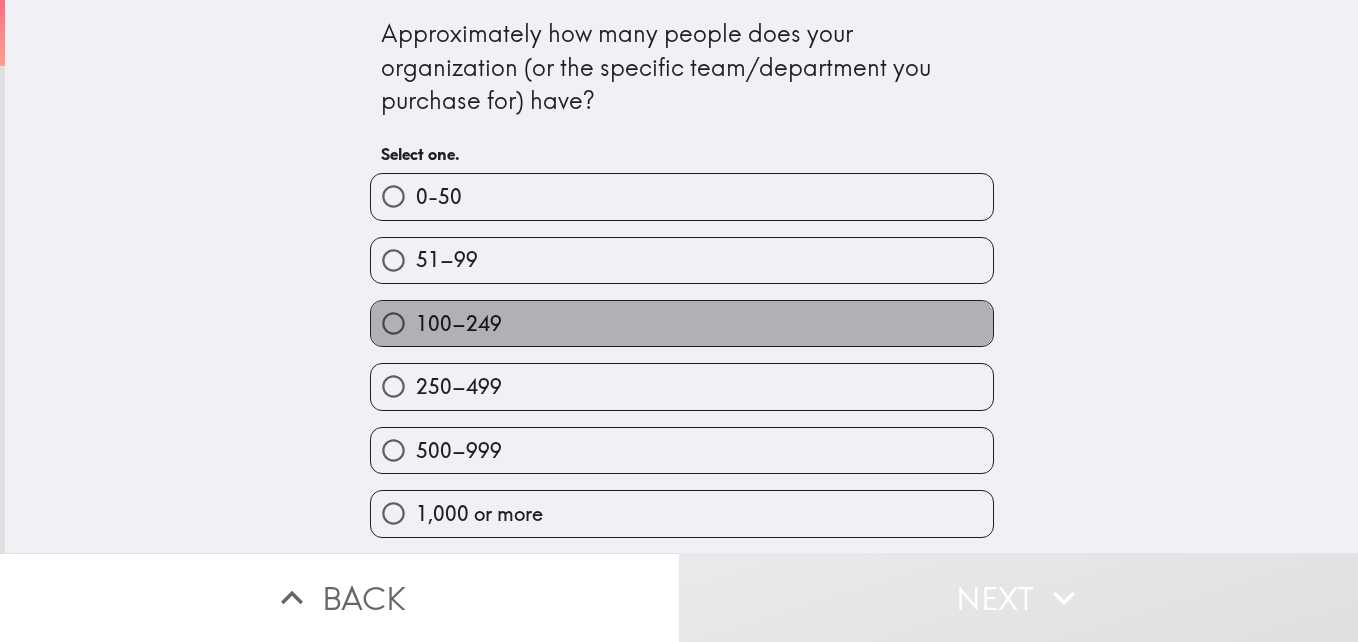 click on "100–249" at bounding box center [459, 324] 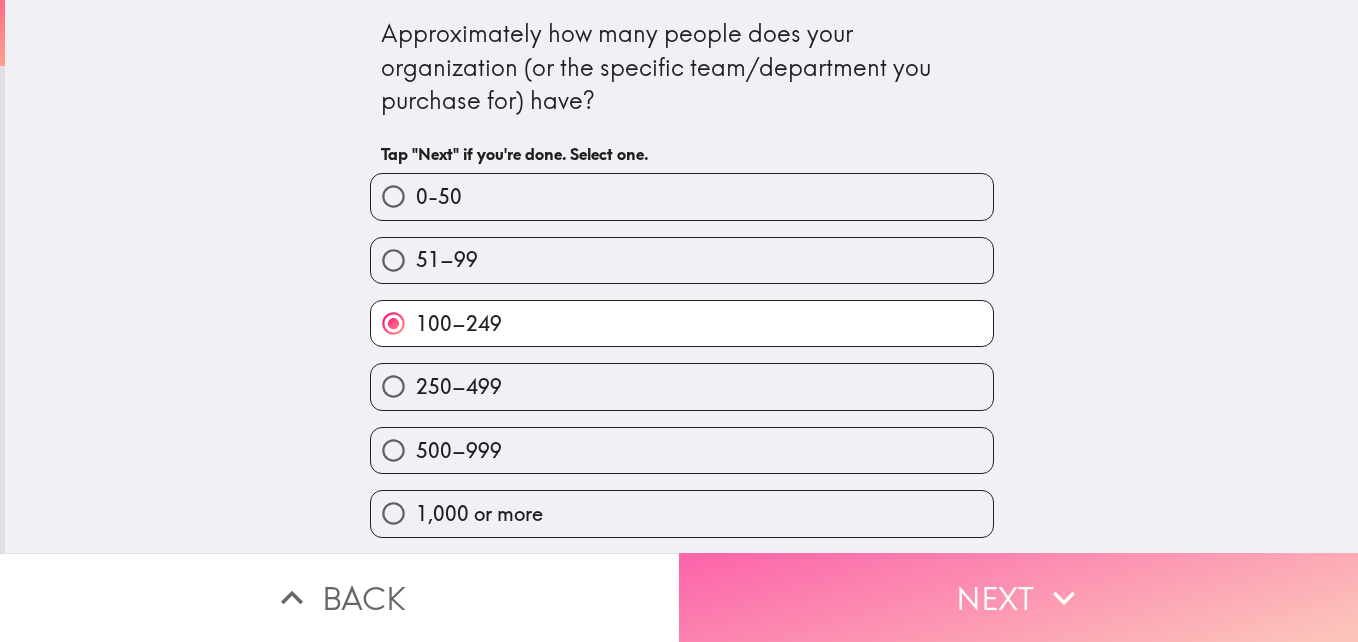 click on "Next" at bounding box center (1018, 597) 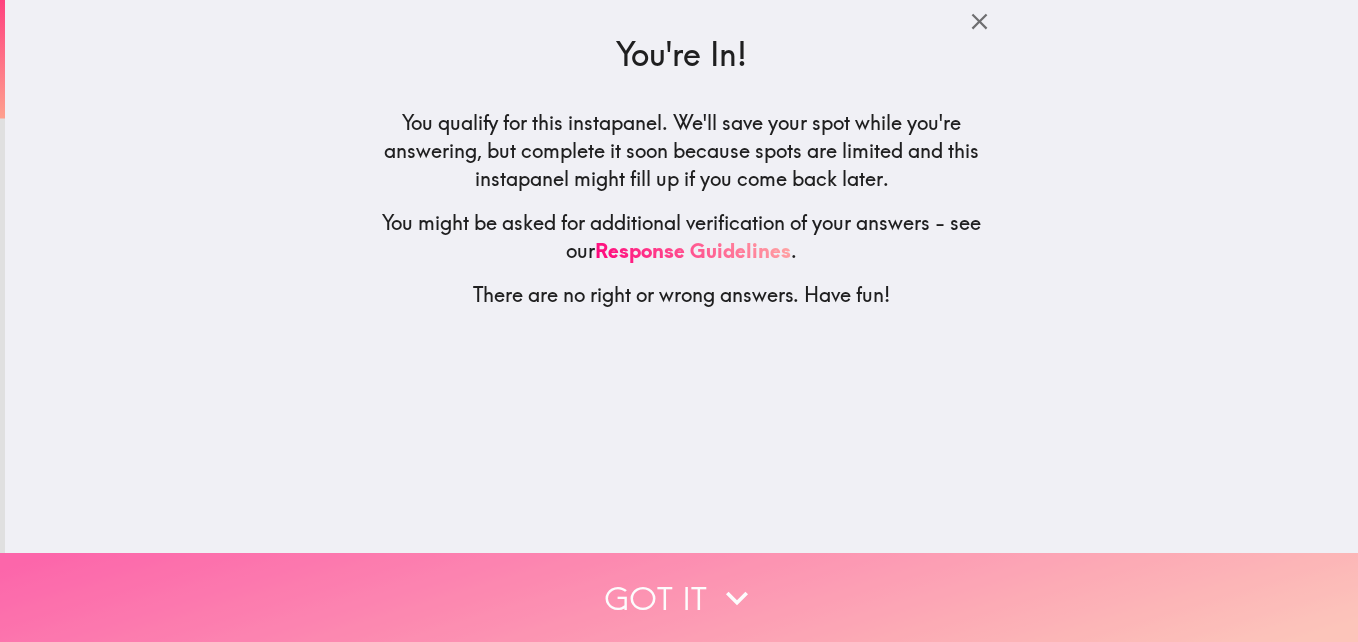 click on "Got it" at bounding box center (679, 597) 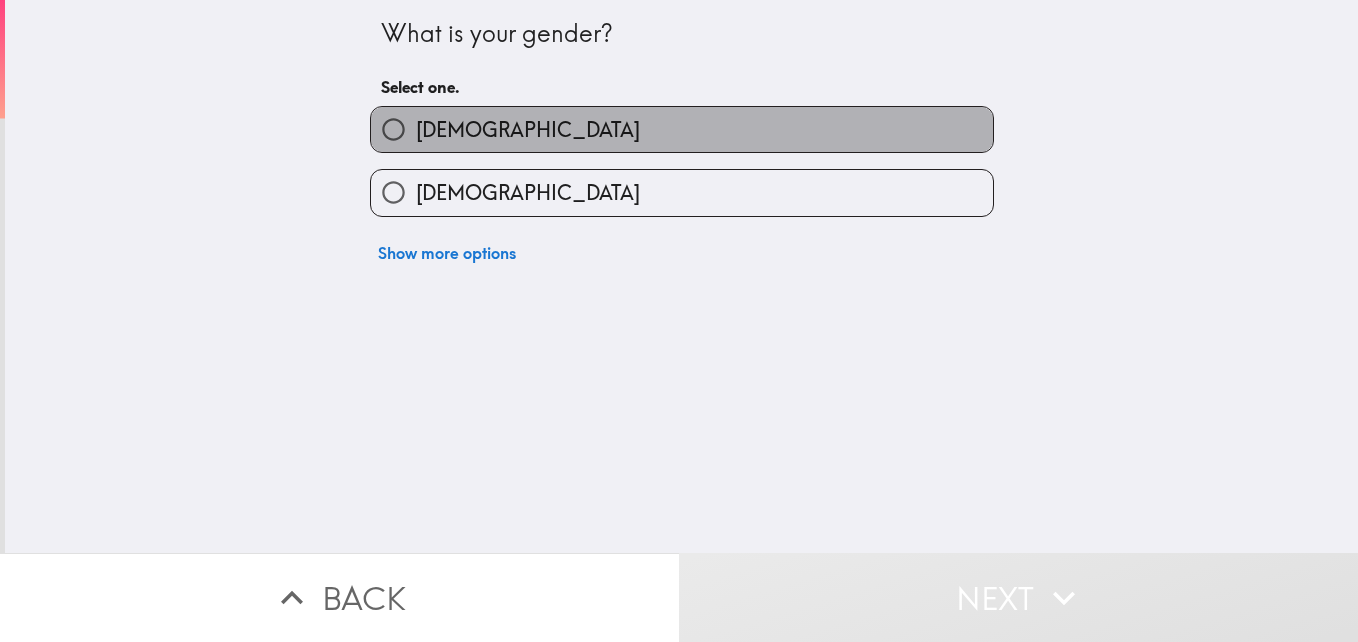 click on "[DEMOGRAPHIC_DATA]" at bounding box center (682, 129) 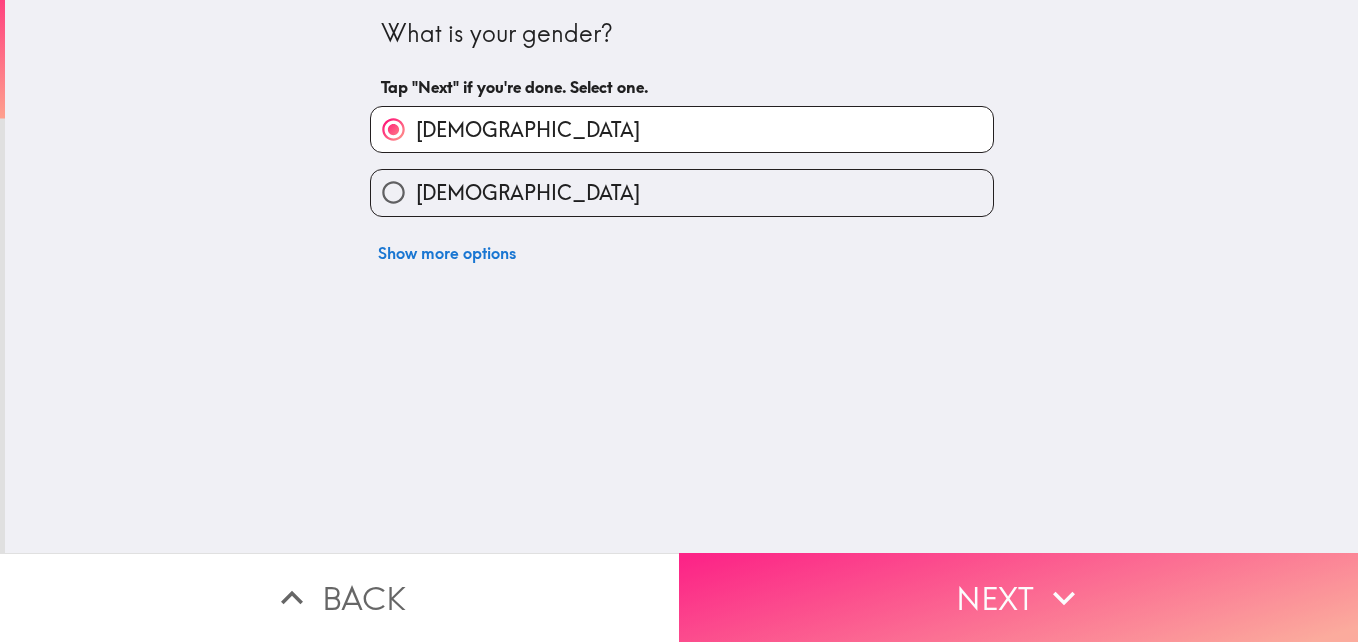 click on "Next" at bounding box center (1018, 597) 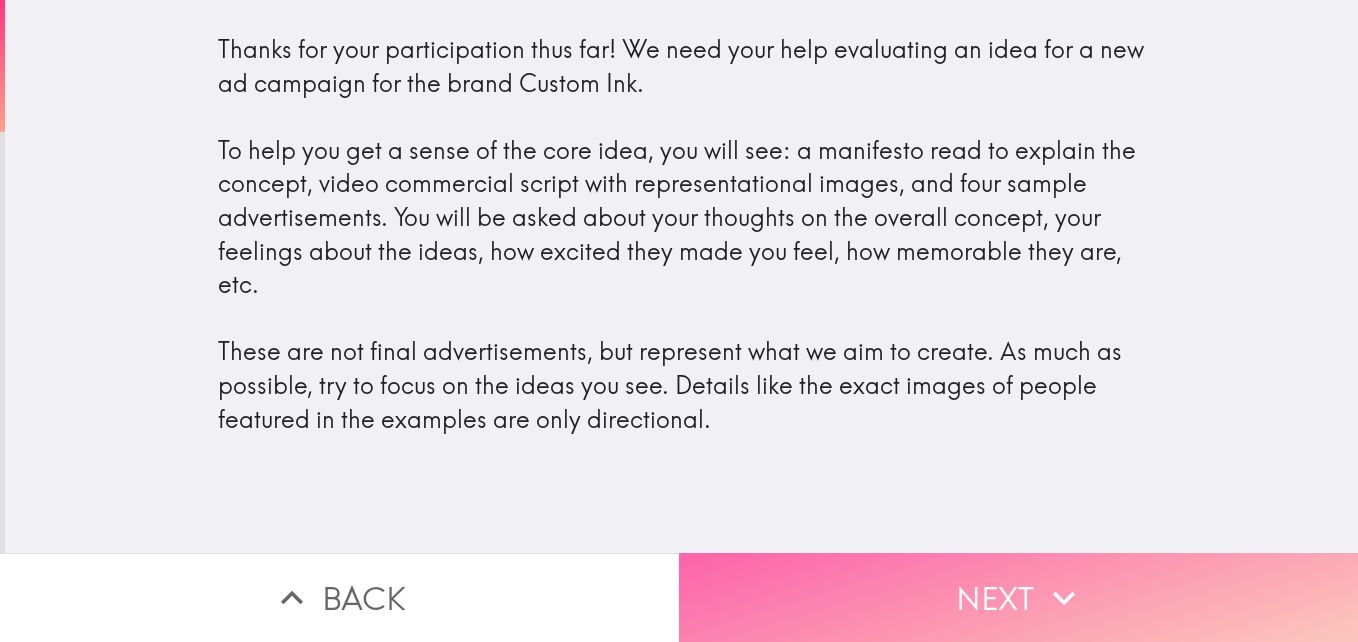 click on "Next" at bounding box center (1018, 597) 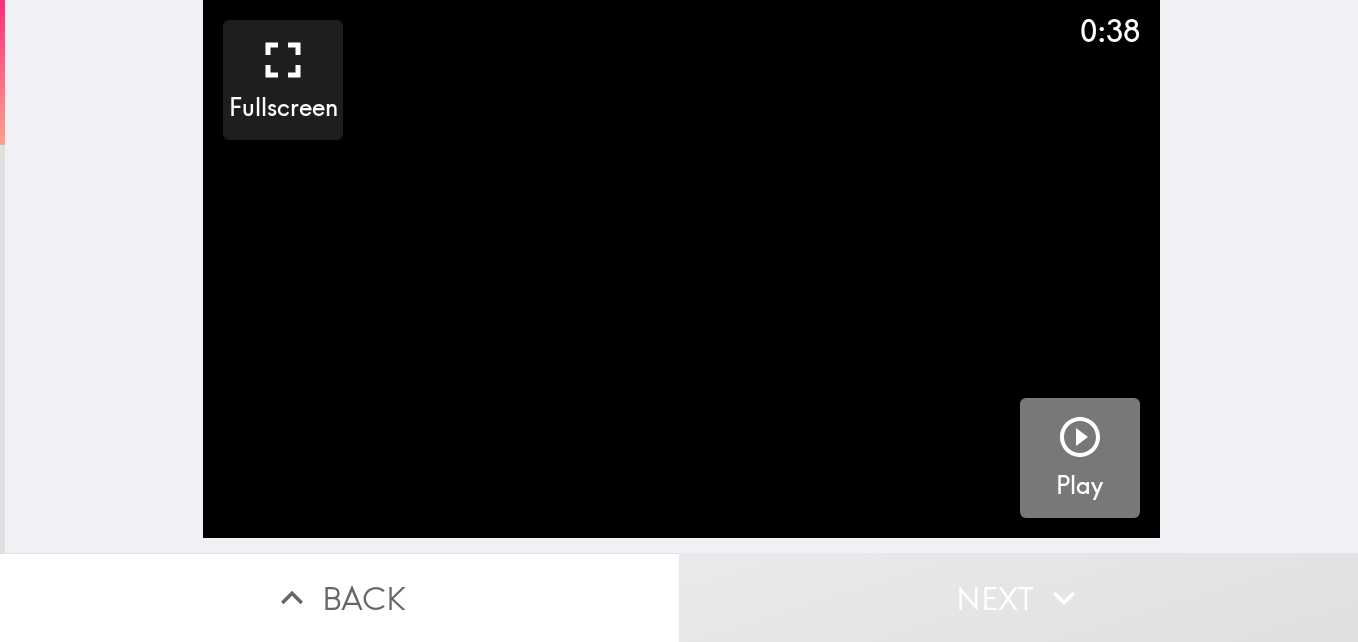 click 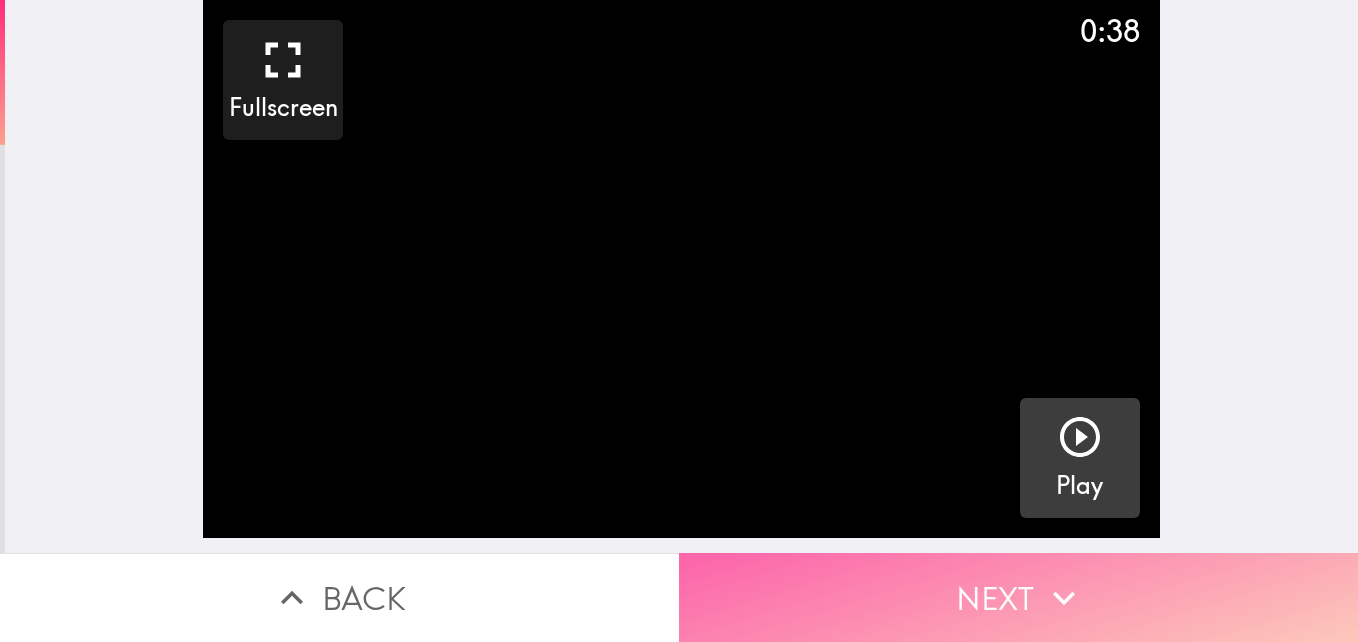 click on "Next" at bounding box center (1018, 597) 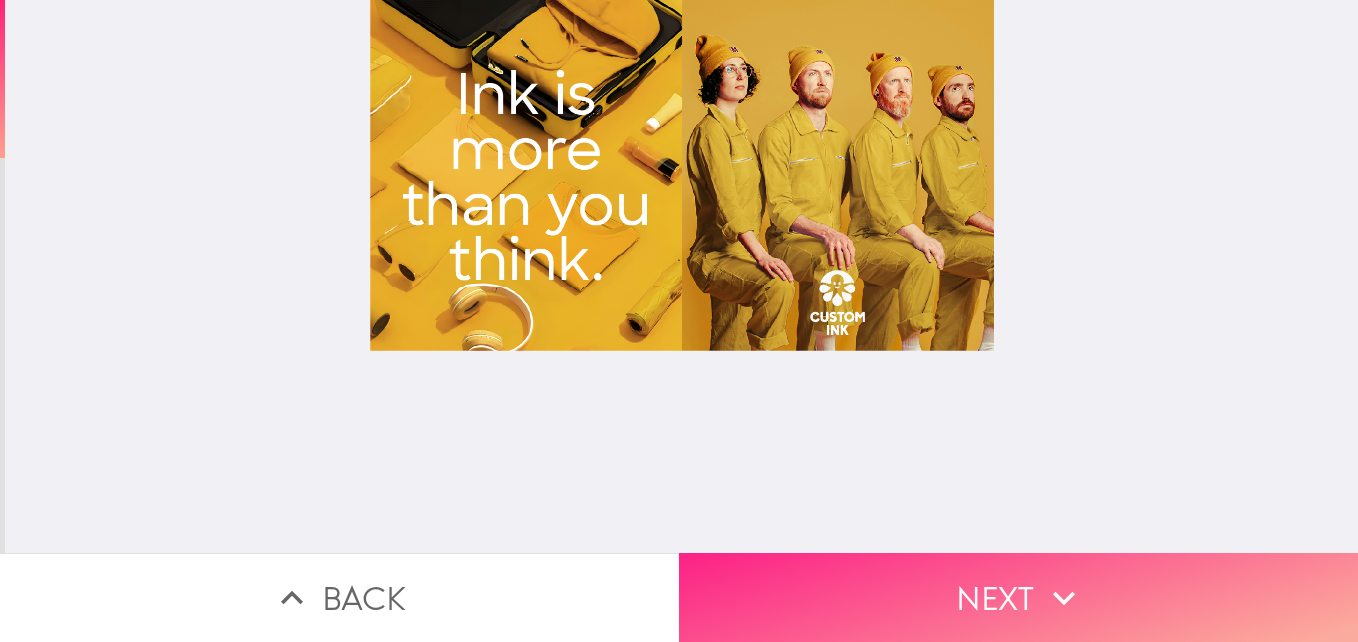 click on "Next" at bounding box center [1018, 597] 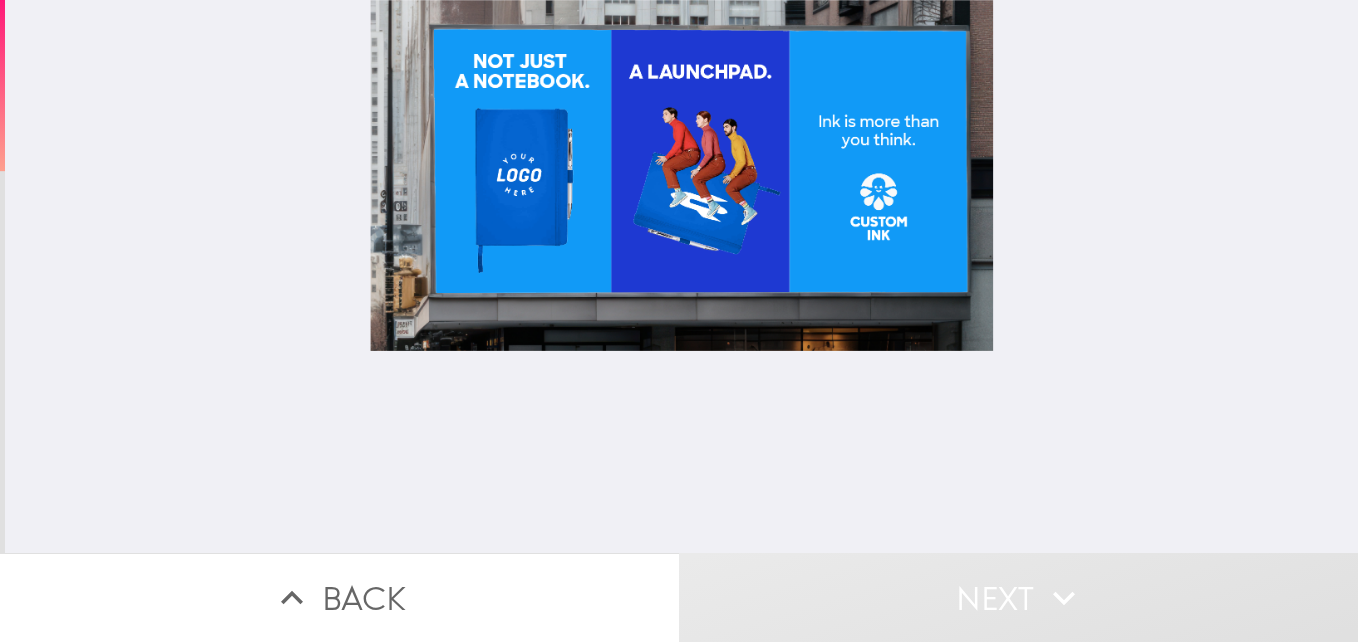 click at bounding box center [682, 276] 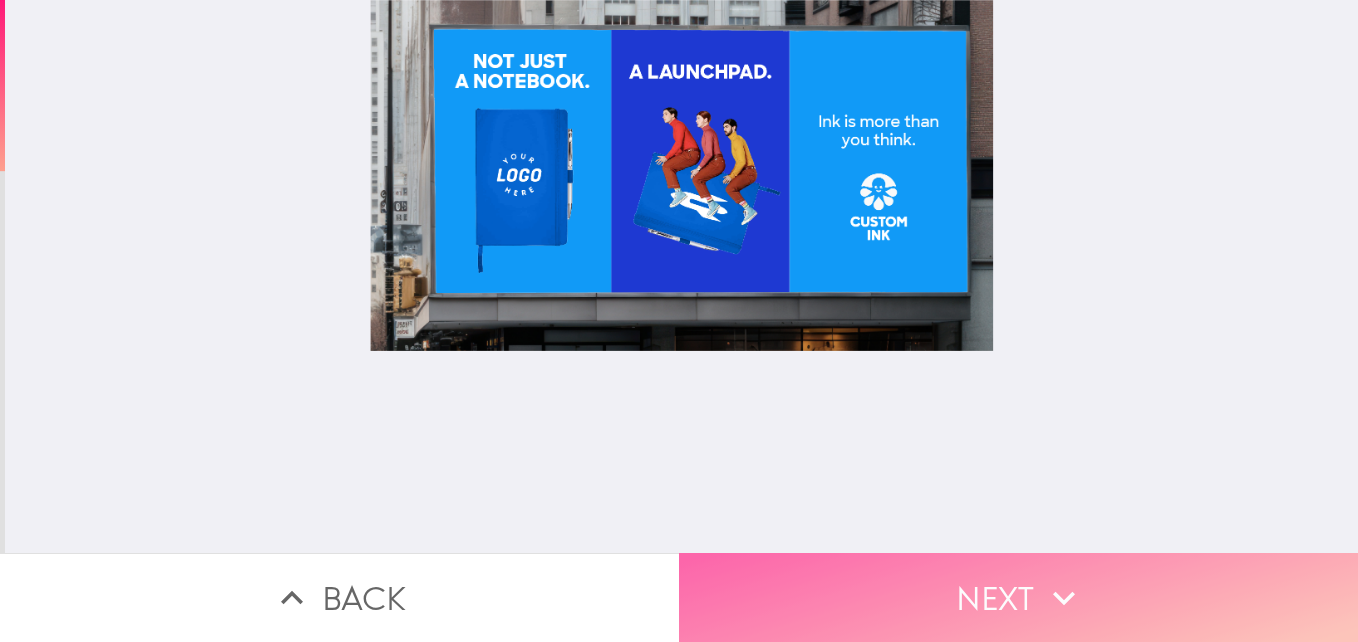 click on "Next" at bounding box center [1018, 597] 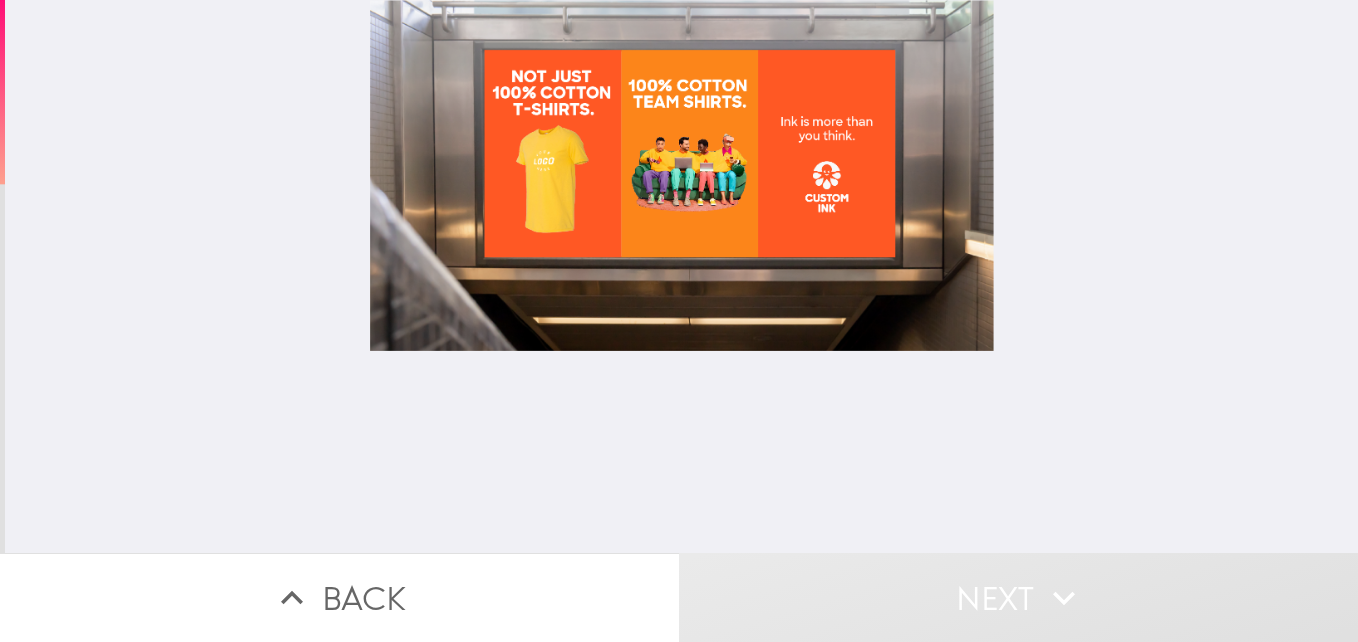 click at bounding box center [682, 276] 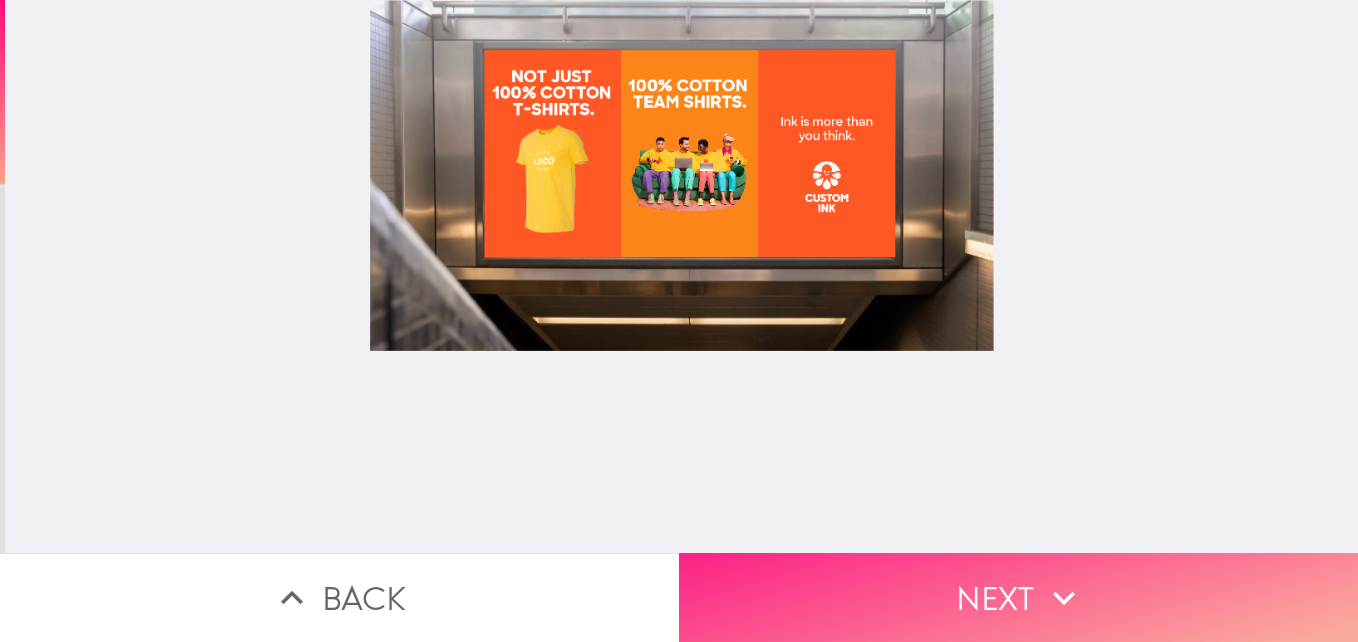 click on "Next" at bounding box center (1018, 597) 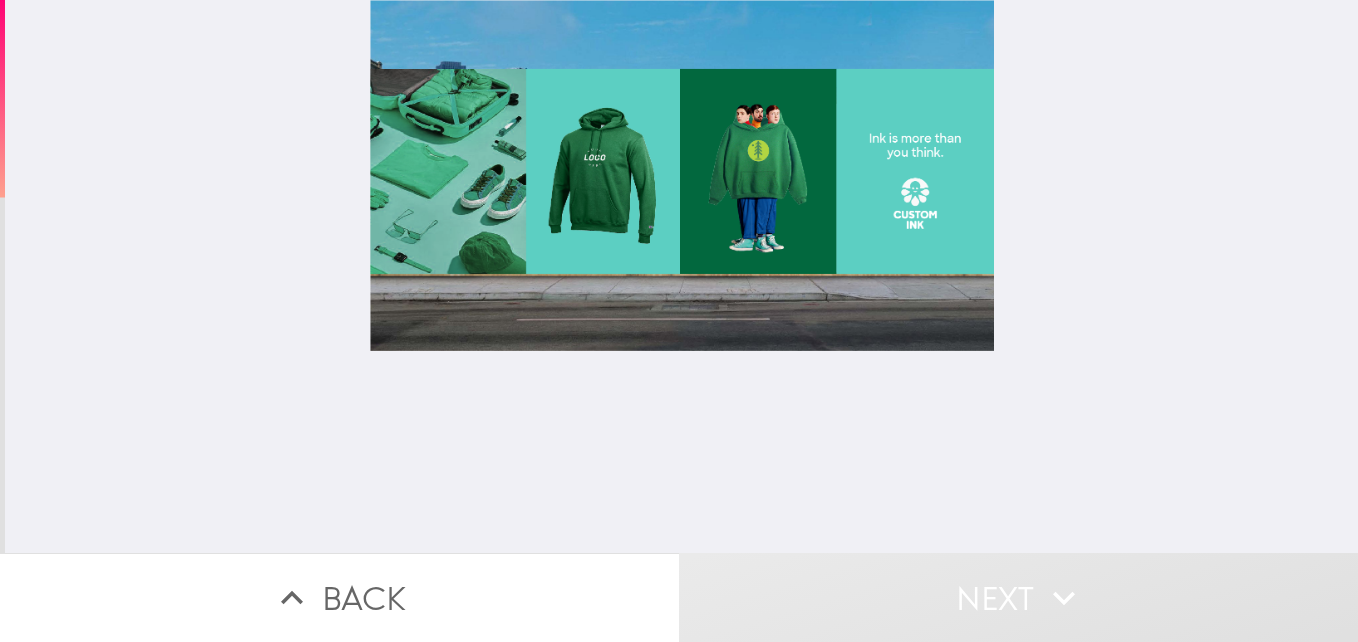 click at bounding box center (682, 276) 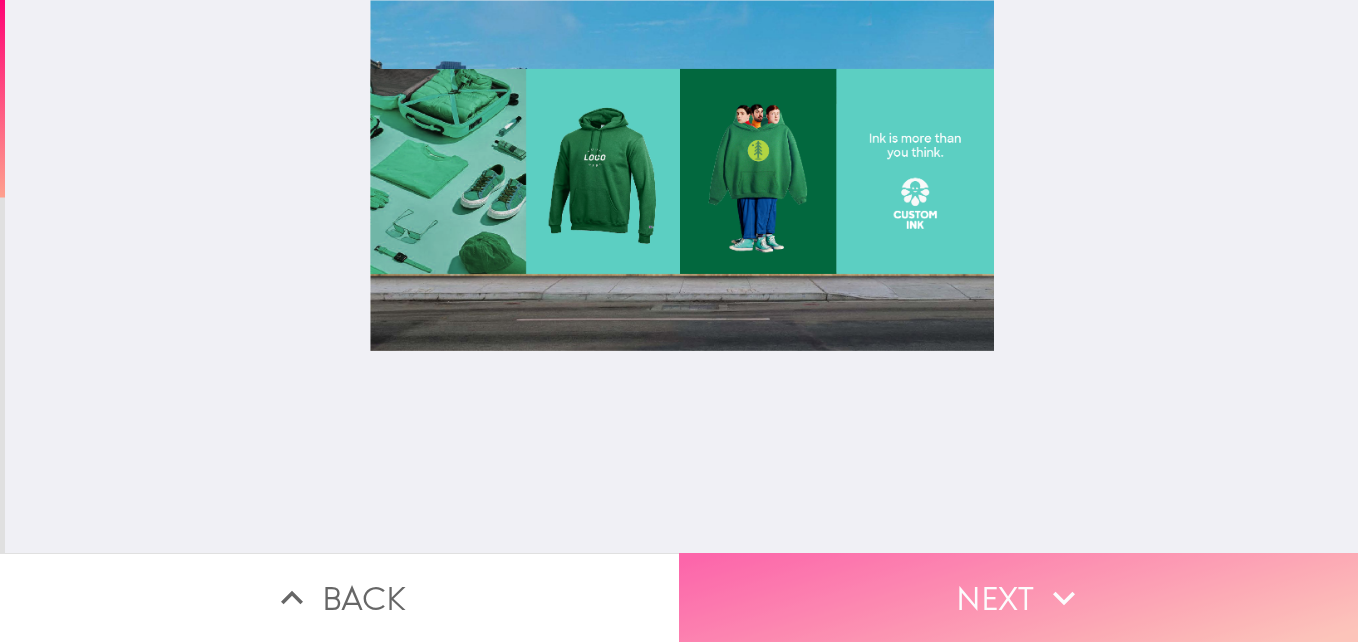 click on "Next" at bounding box center [1018, 597] 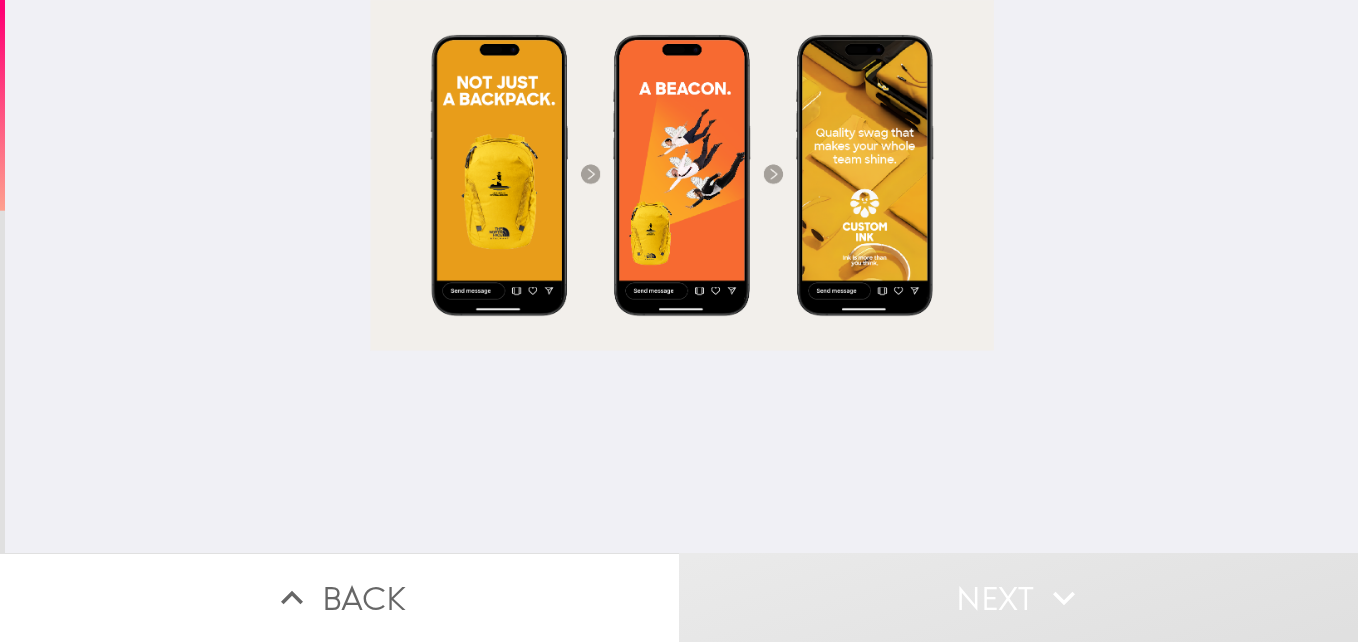 click at bounding box center [682, 276] 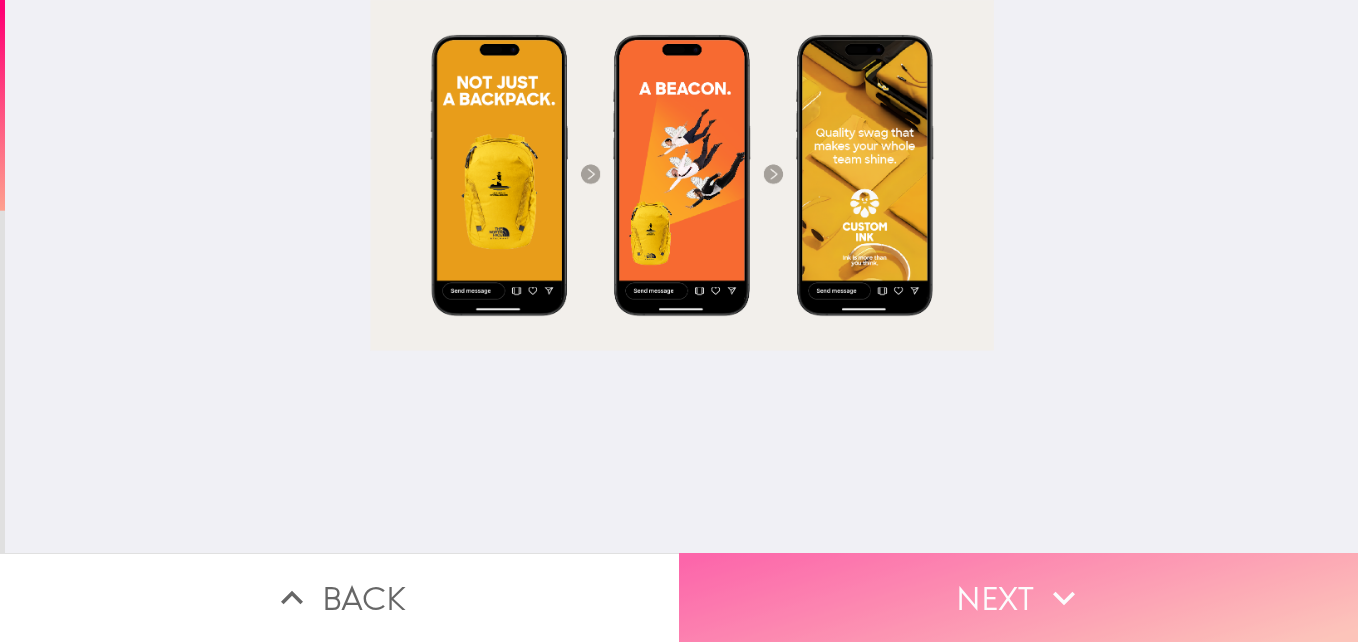 click on "Next" at bounding box center [1018, 597] 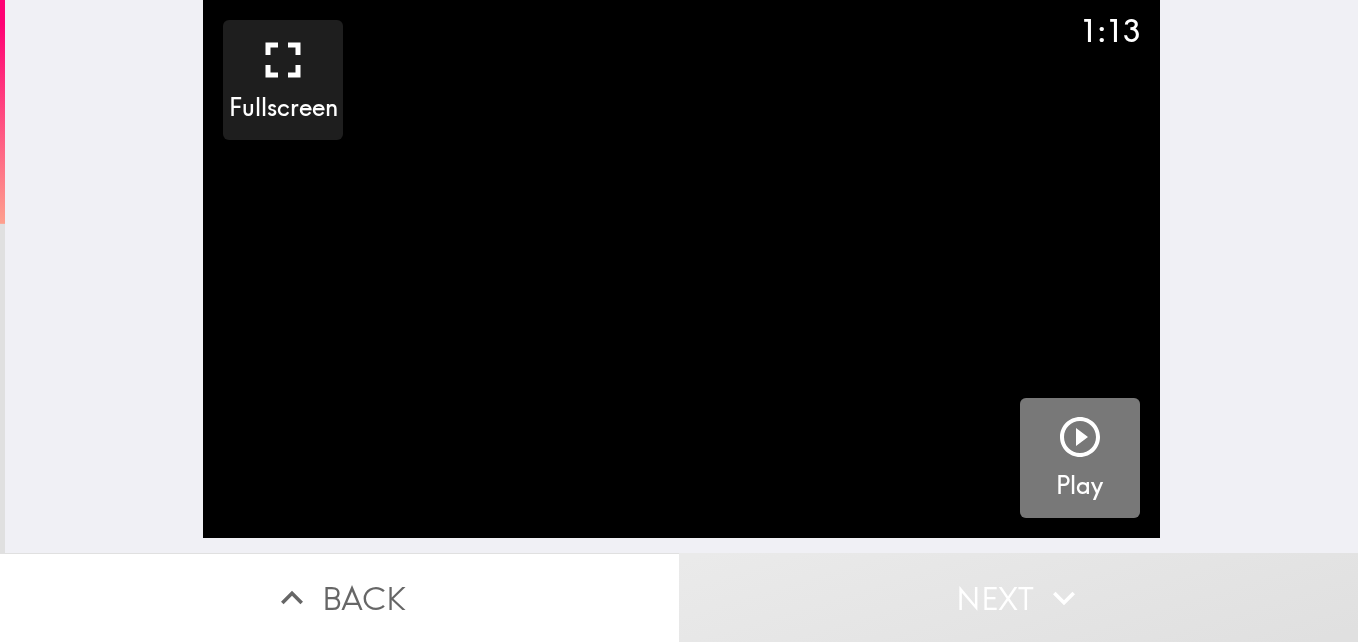 click 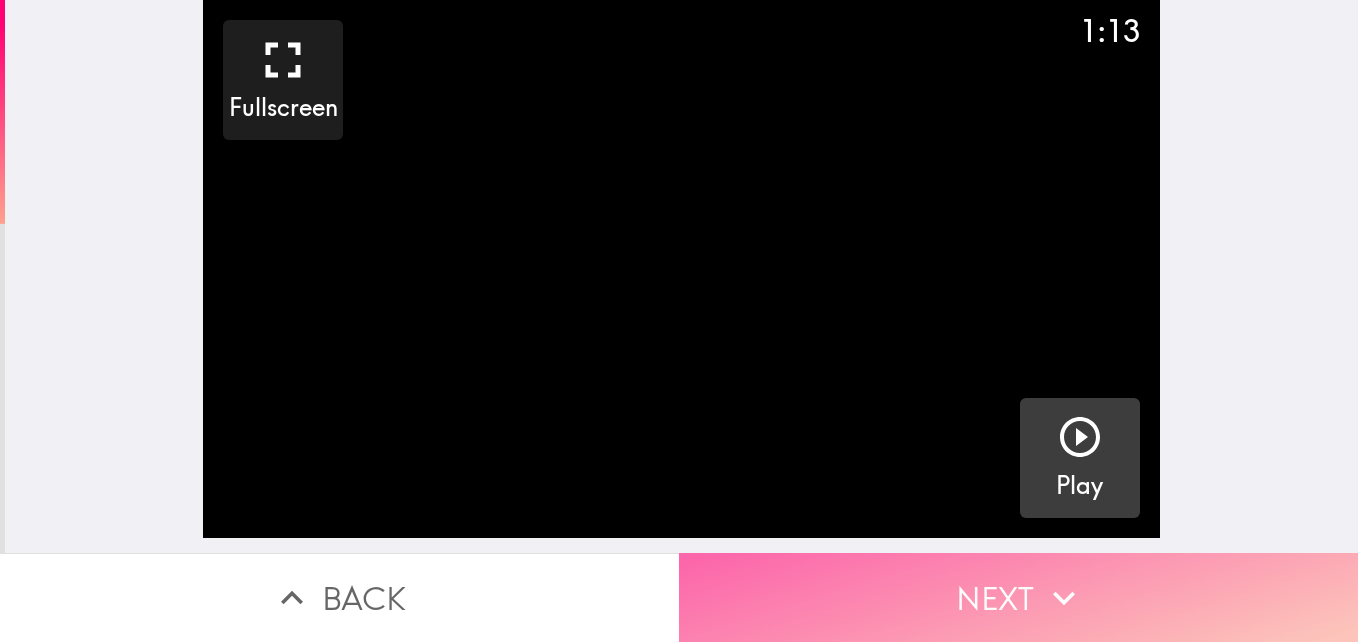 click on "Next" at bounding box center [1018, 597] 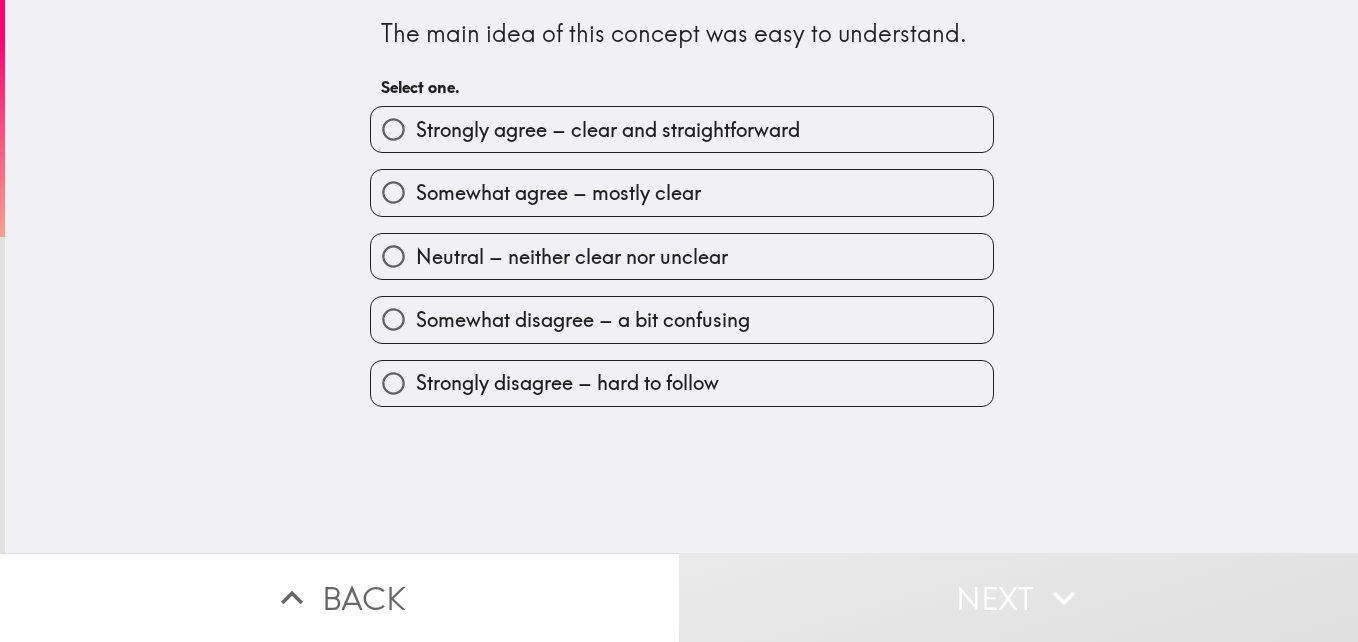 click on "Strongly agree – clear and straightforward" at bounding box center [608, 130] 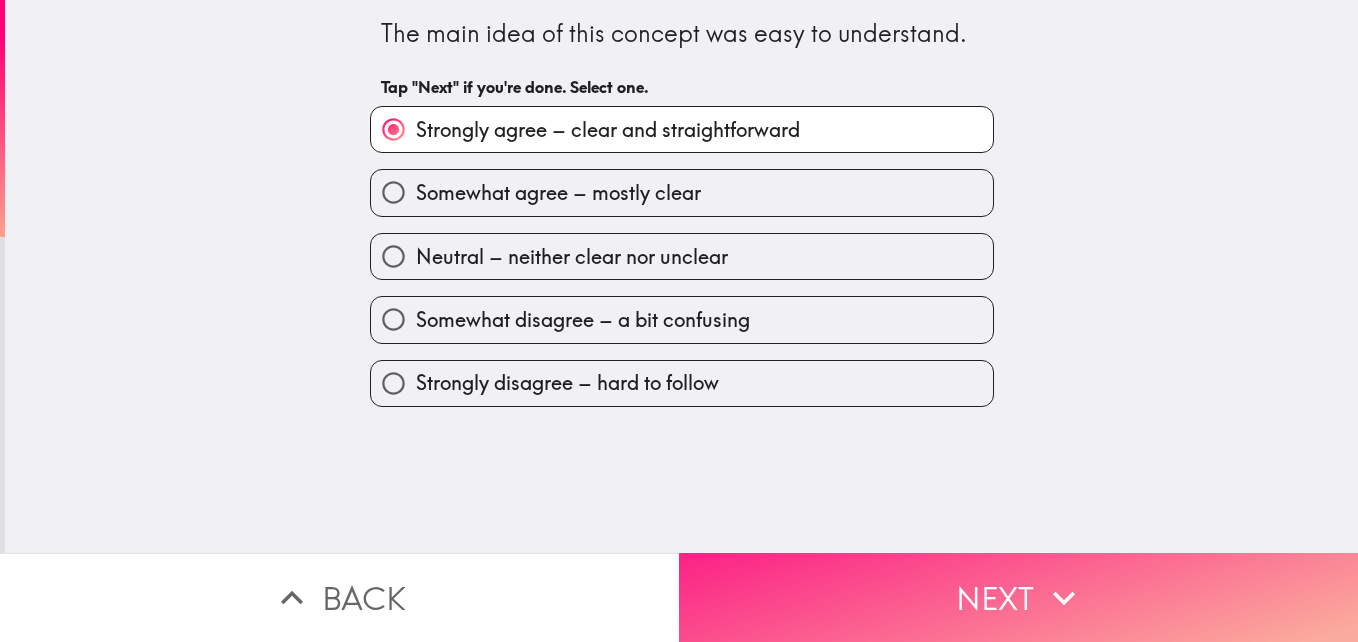 click on "Next" at bounding box center (1018, 597) 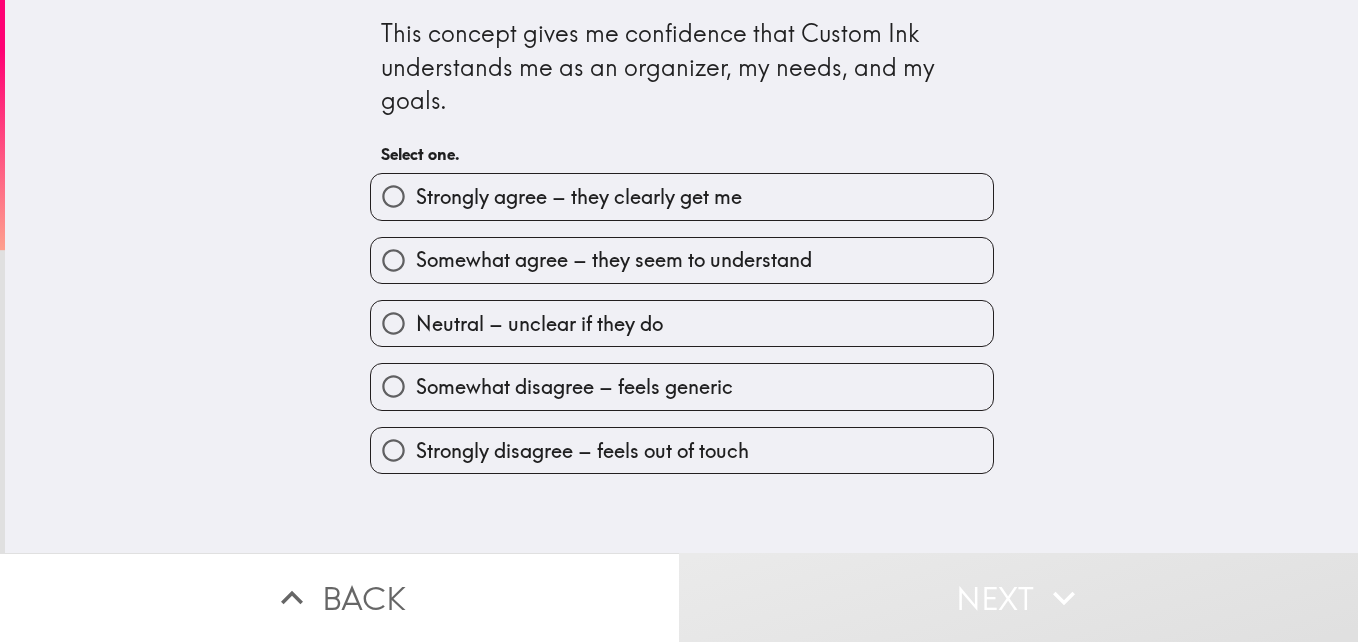 click on "Strongly agree – they clearly get me" at bounding box center (579, 197) 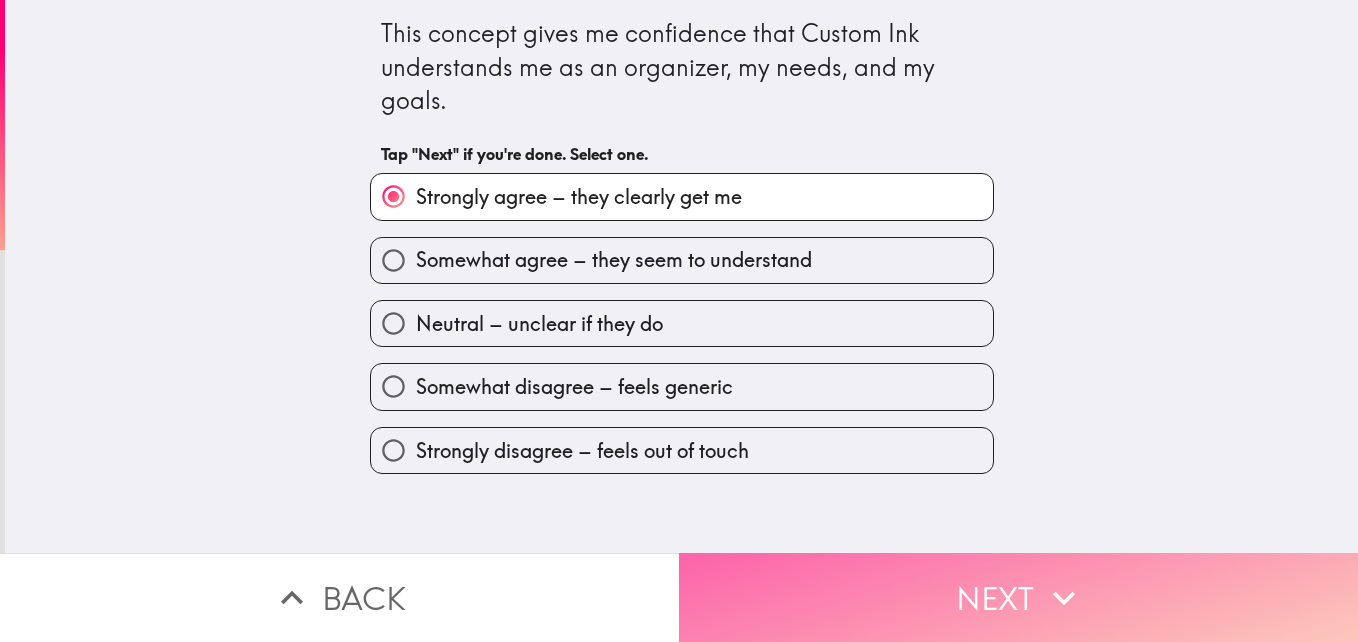 click on "Next" at bounding box center [1018, 597] 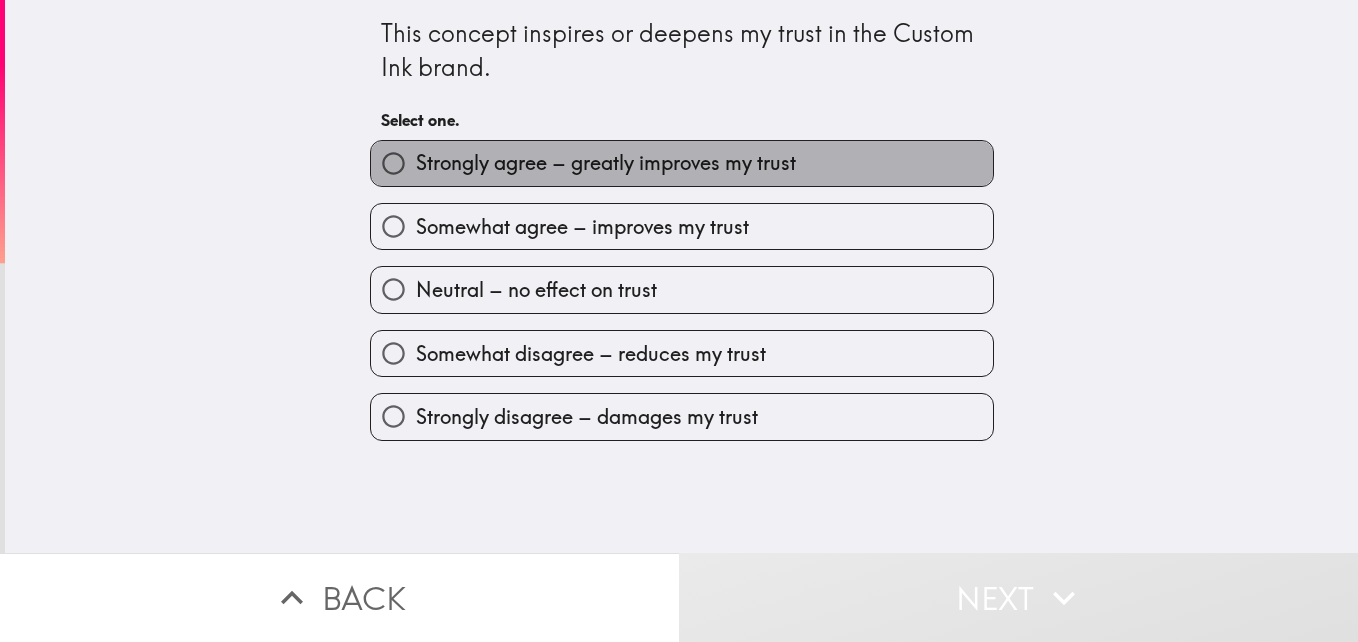 click on "Strongly agree – greatly improves my trust" at bounding box center [606, 163] 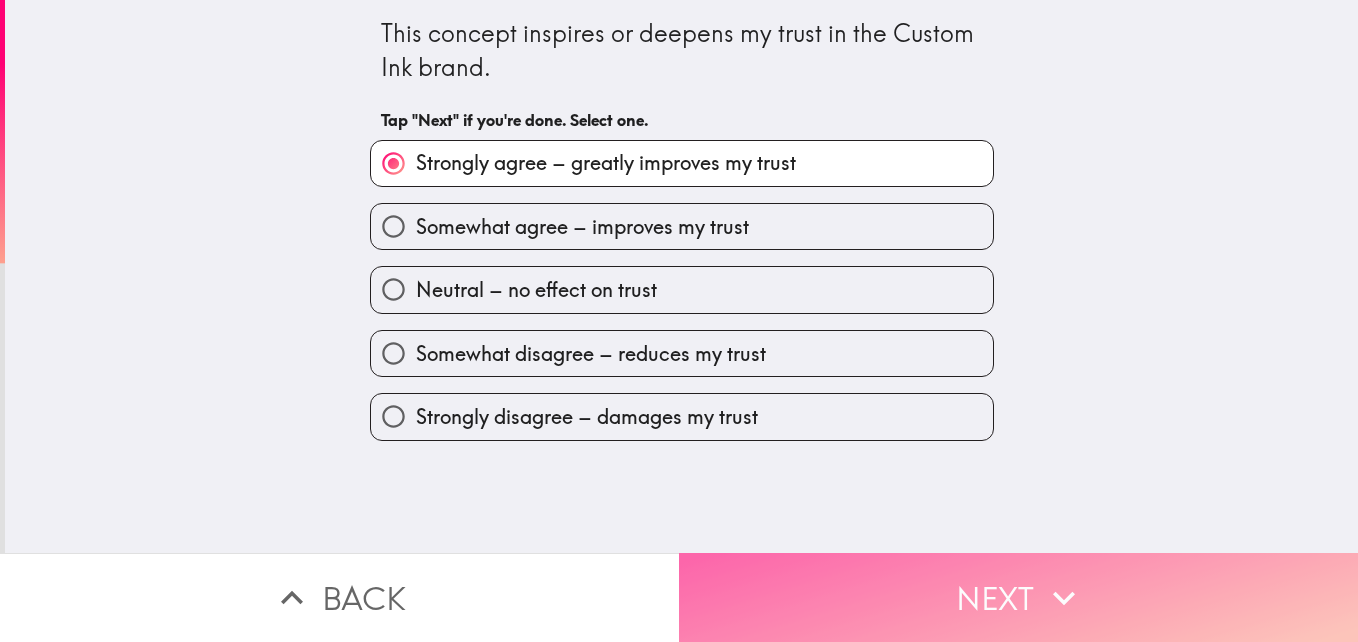 click on "Next" at bounding box center [1018, 597] 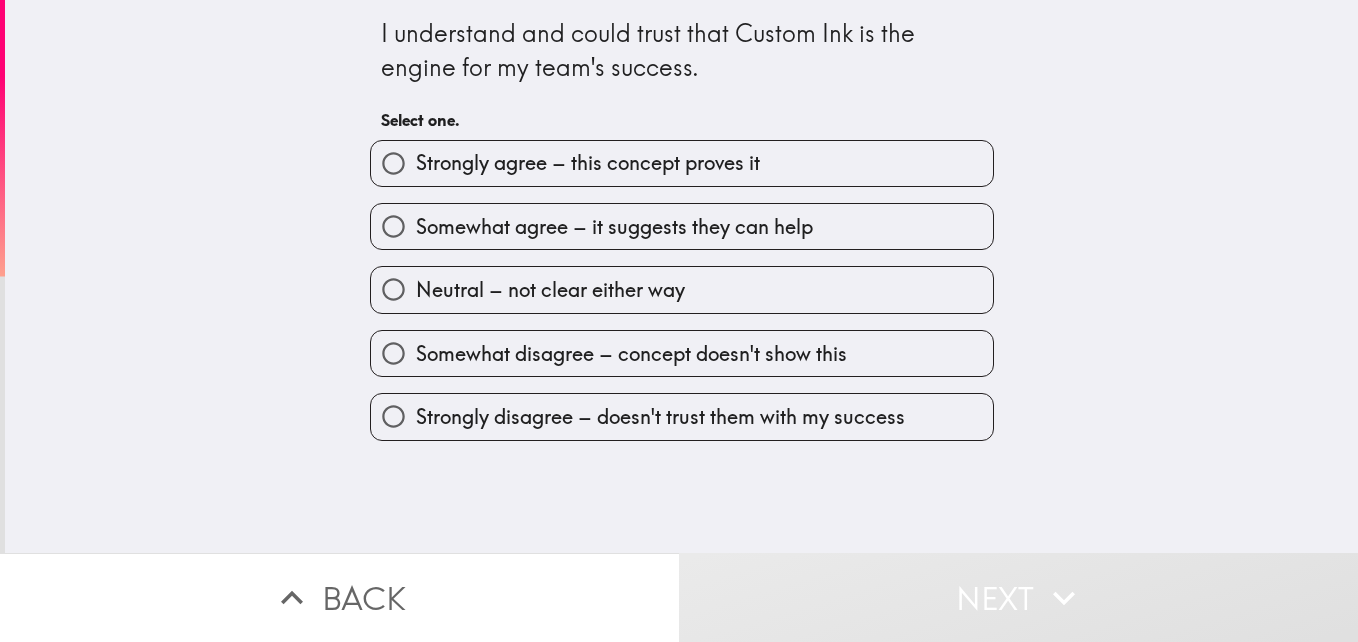 click on "Strongly agree – this concept proves it" at bounding box center (588, 163) 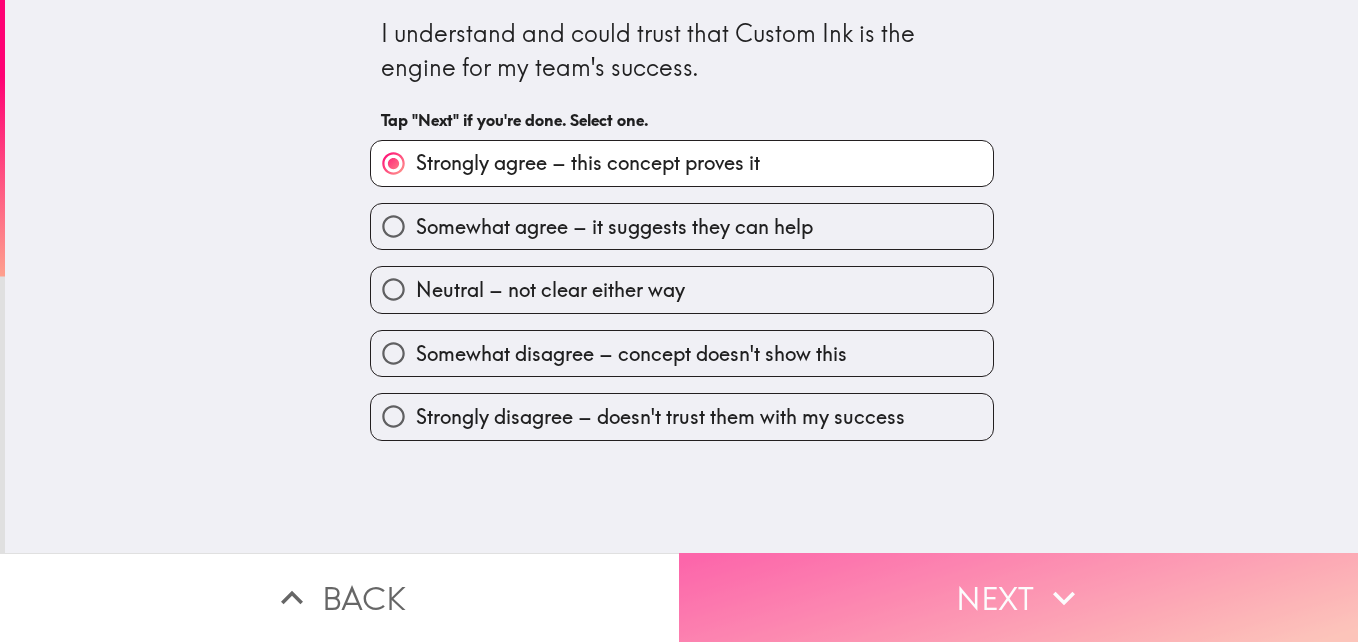 click on "Next" at bounding box center (1018, 597) 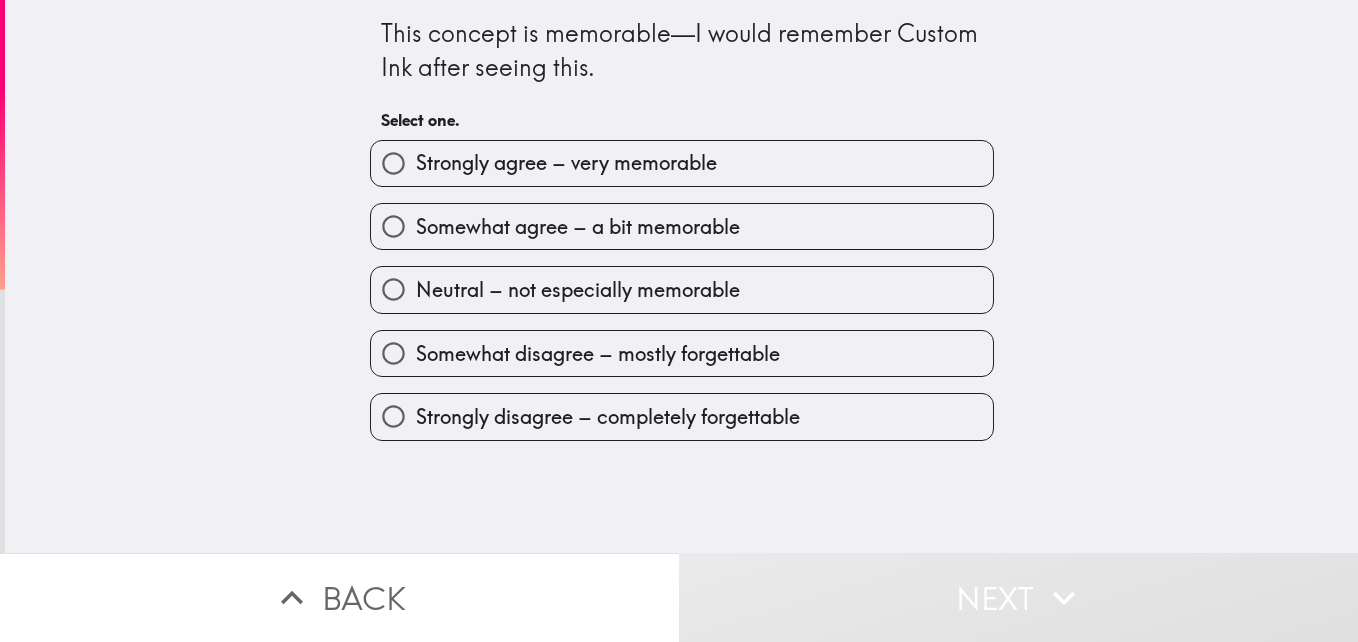 click on "Strongly agree – very memorable" at bounding box center [566, 163] 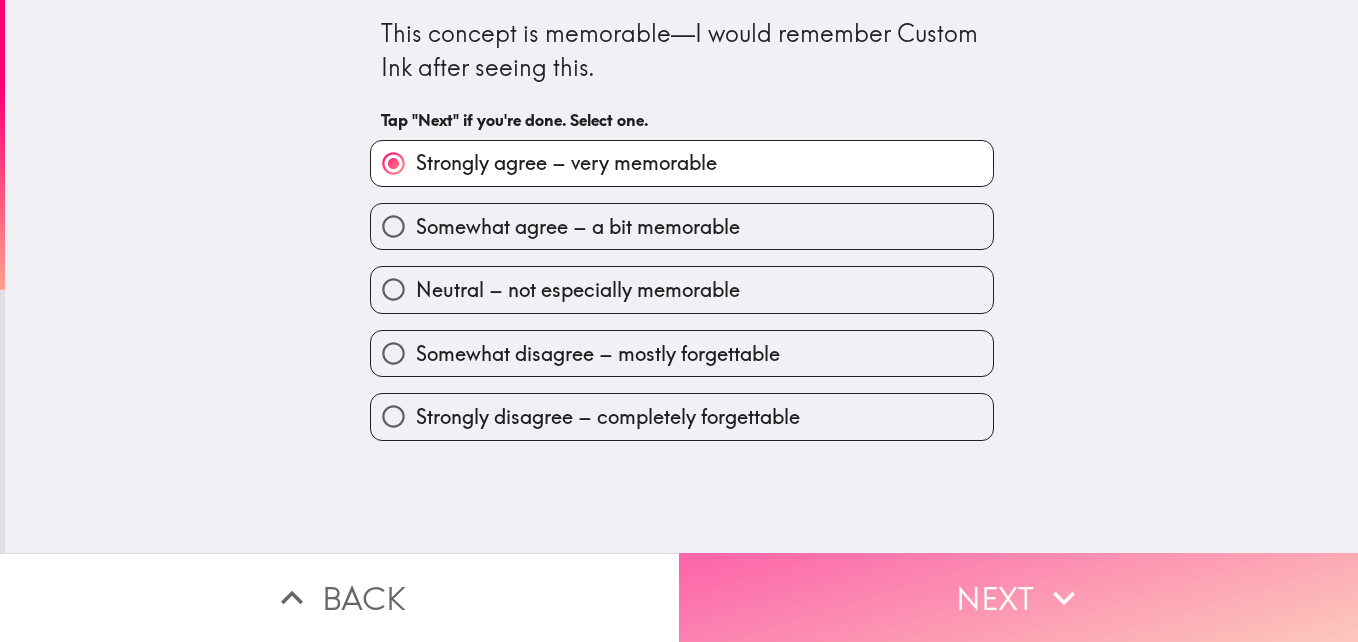 click on "Next" at bounding box center [1018, 597] 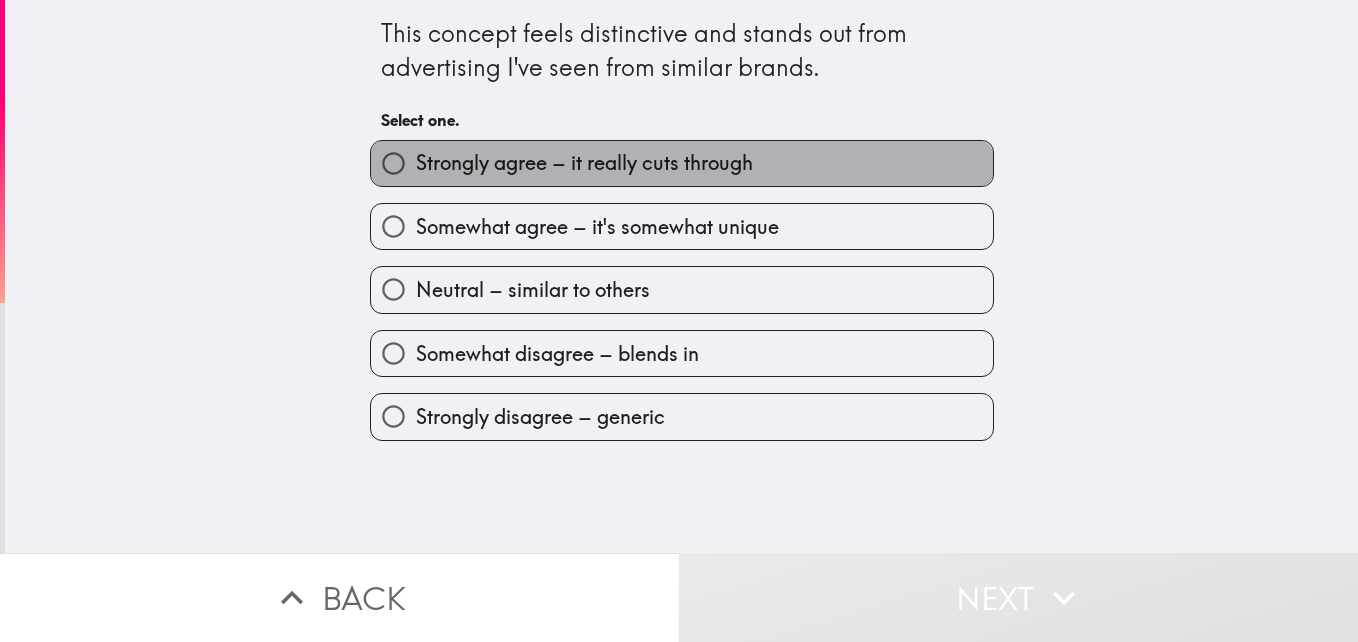 click on "Strongly agree – it really cuts through" at bounding box center [584, 163] 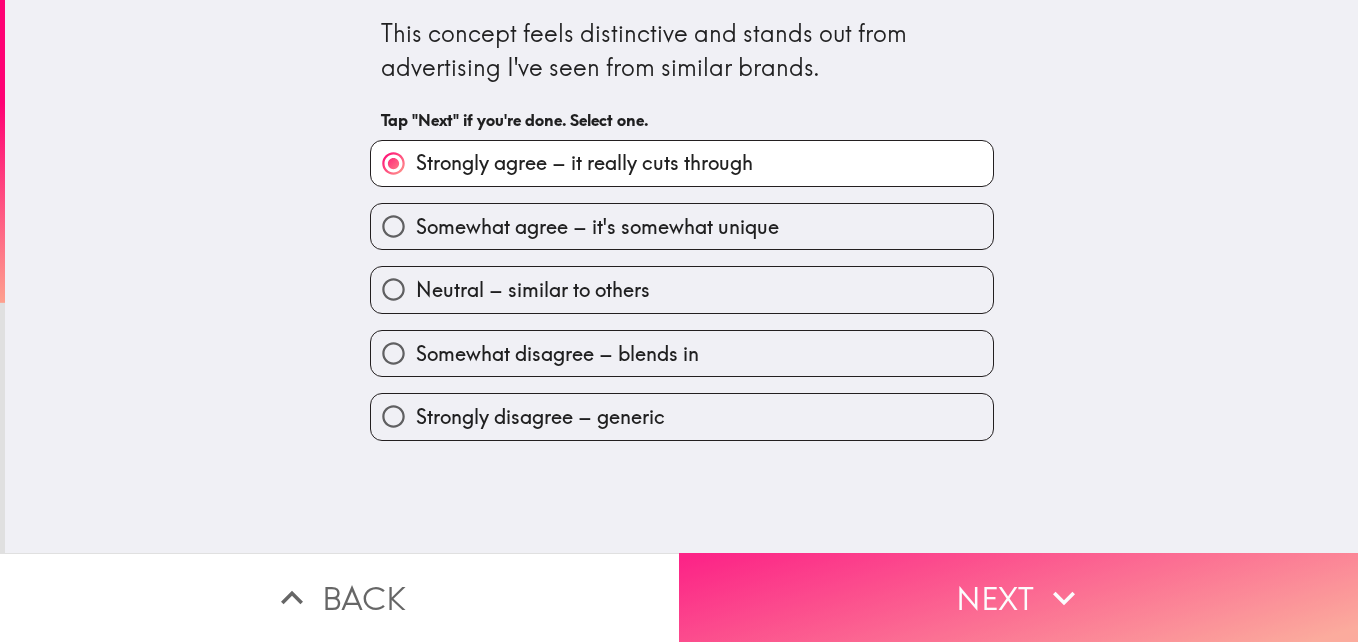 click on "Next" at bounding box center [1018, 597] 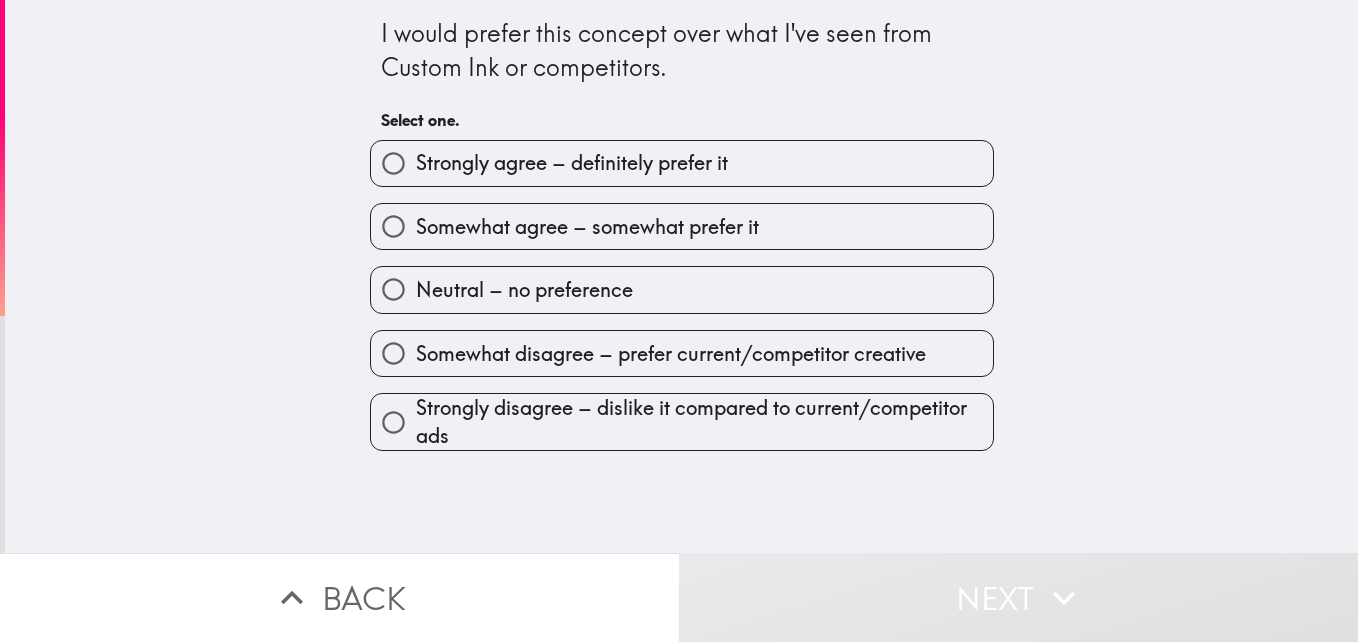 click on "Strongly agree – definitely prefer it" at bounding box center (572, 163) 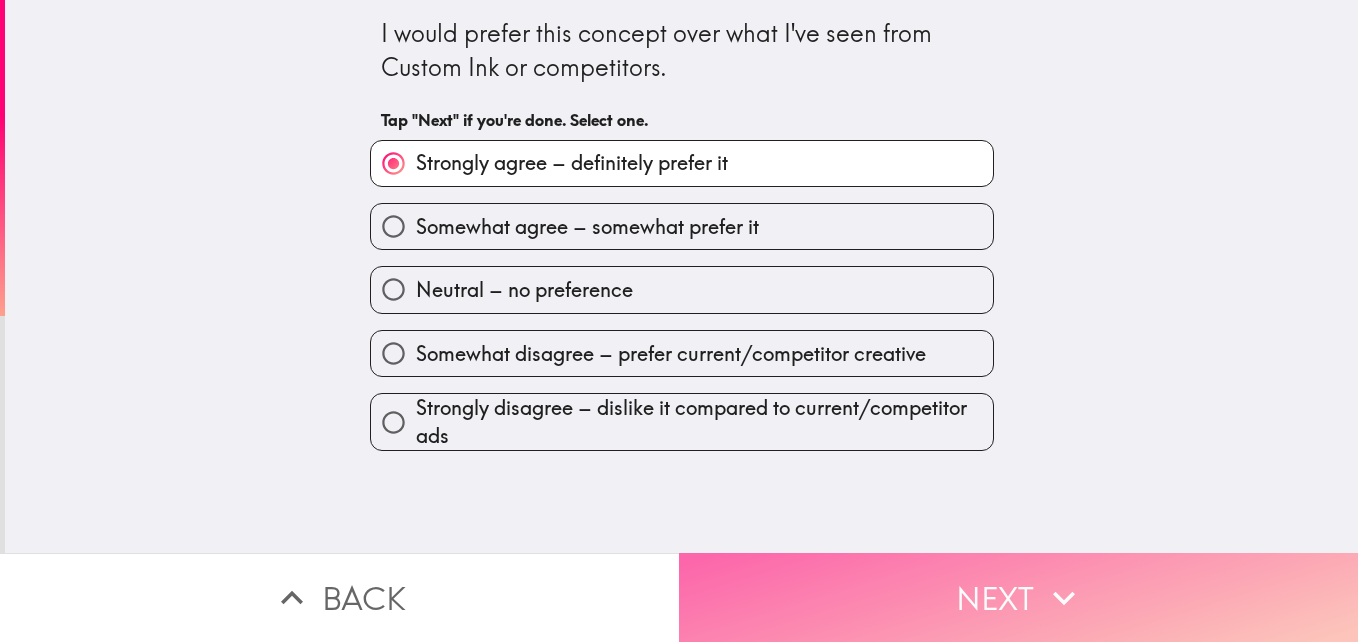 click on "Next" at bounding box center [1018, 597] 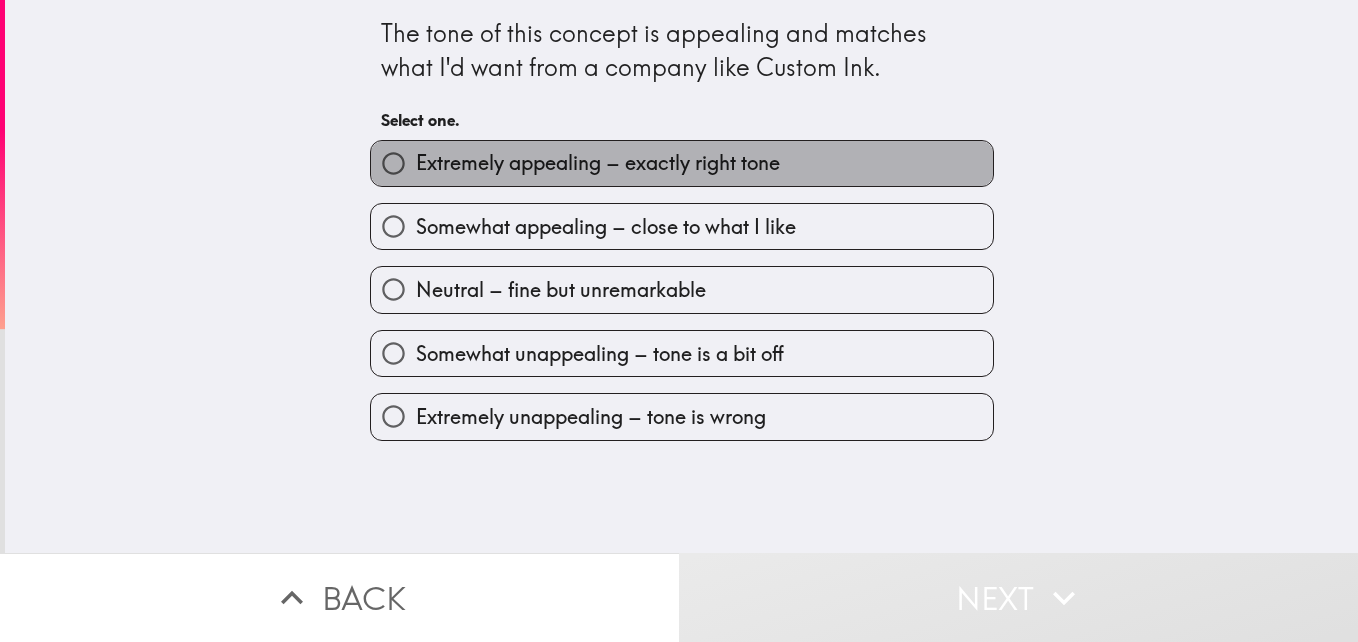 click on "Extremely appealing – exactly right tone" at bounding box center (598, 163) 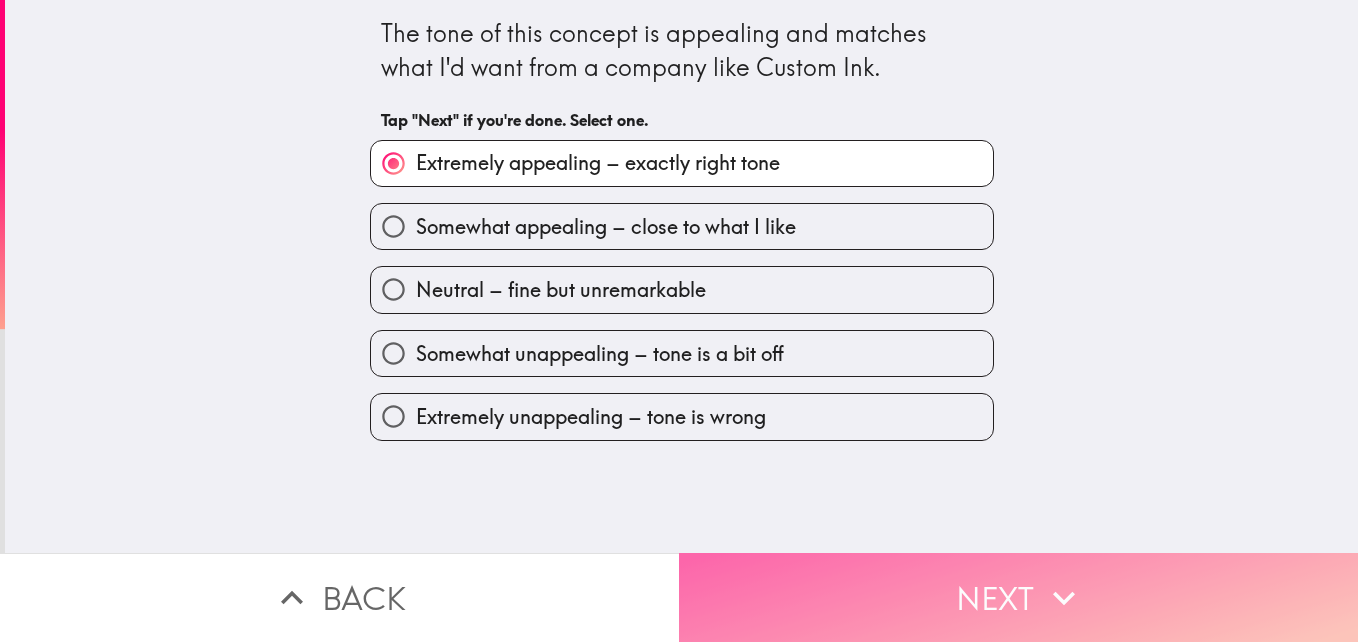 click on "Next" at bounding box center [1018, 597] 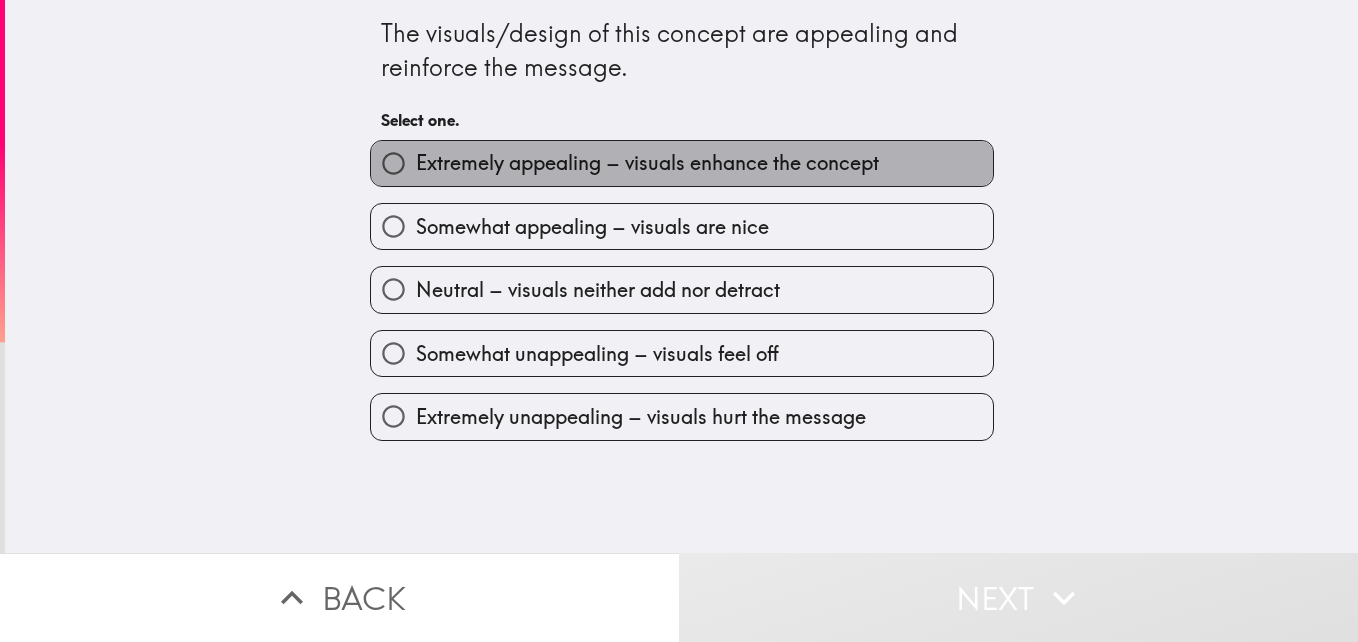 click on "Extremely appealing – visuals enhance the concept" at bounding box center [647, 163] 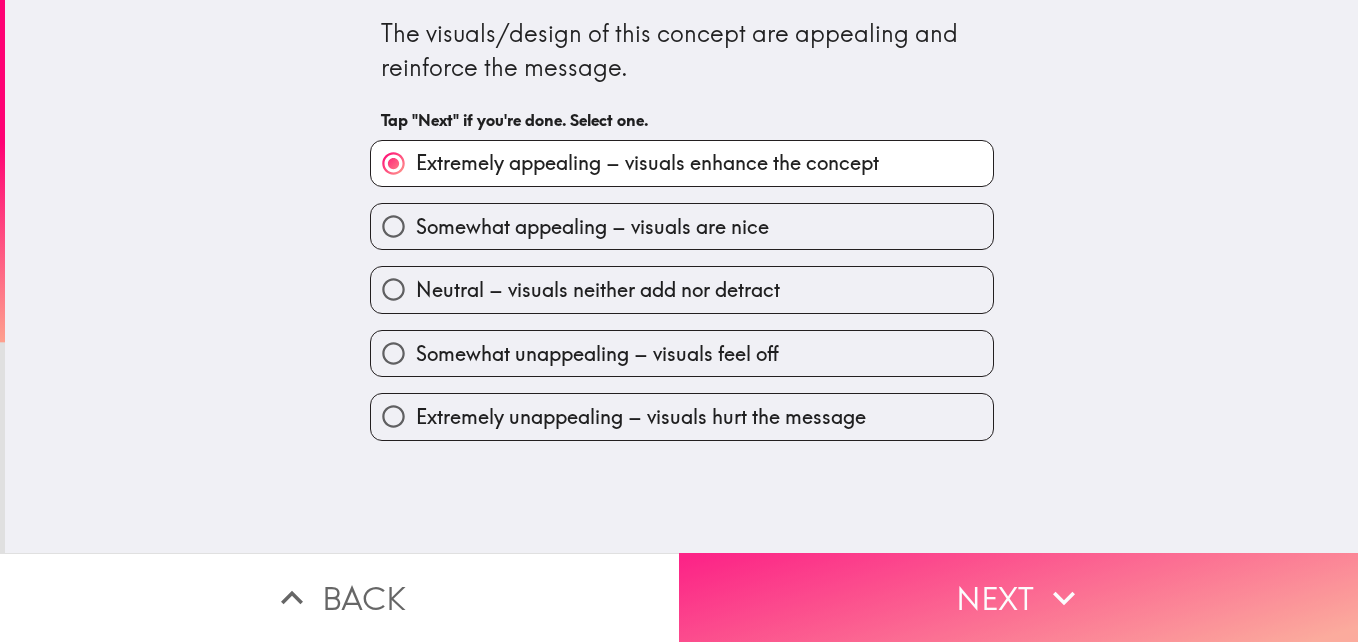 click on "Next" at bounding box center [1018, 597] 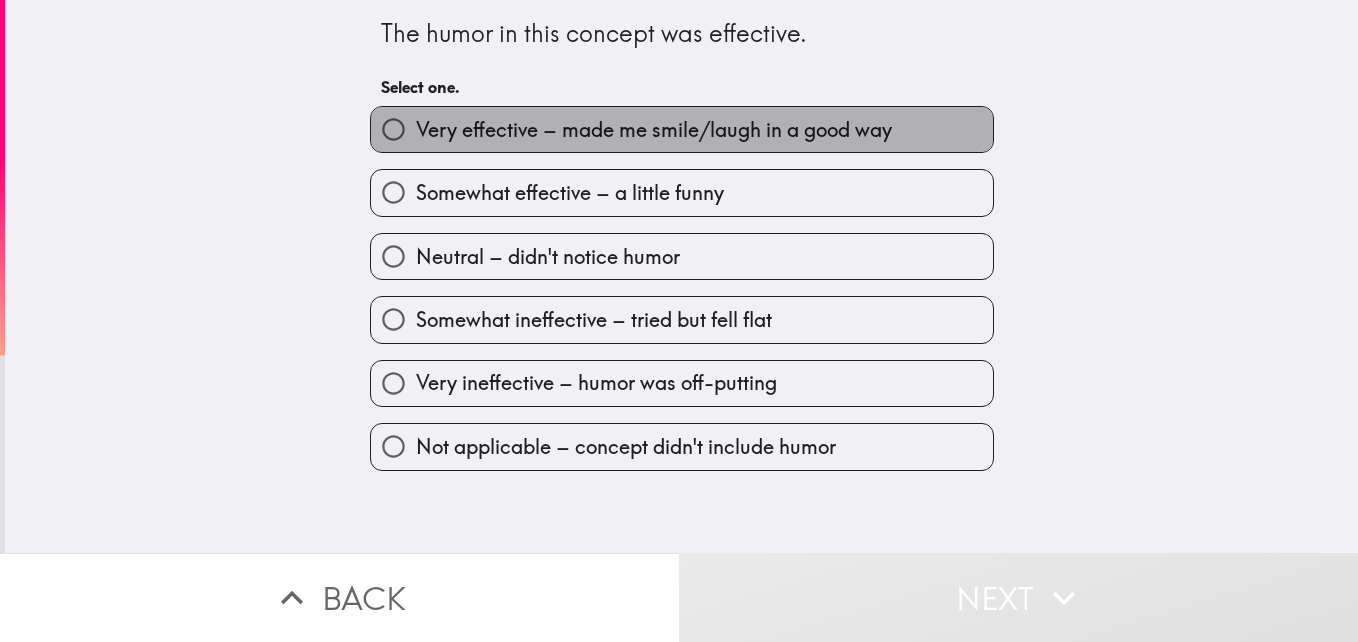 click on "Very effective – made me smile/laugh in a good way" at bounding box center (654, 130) 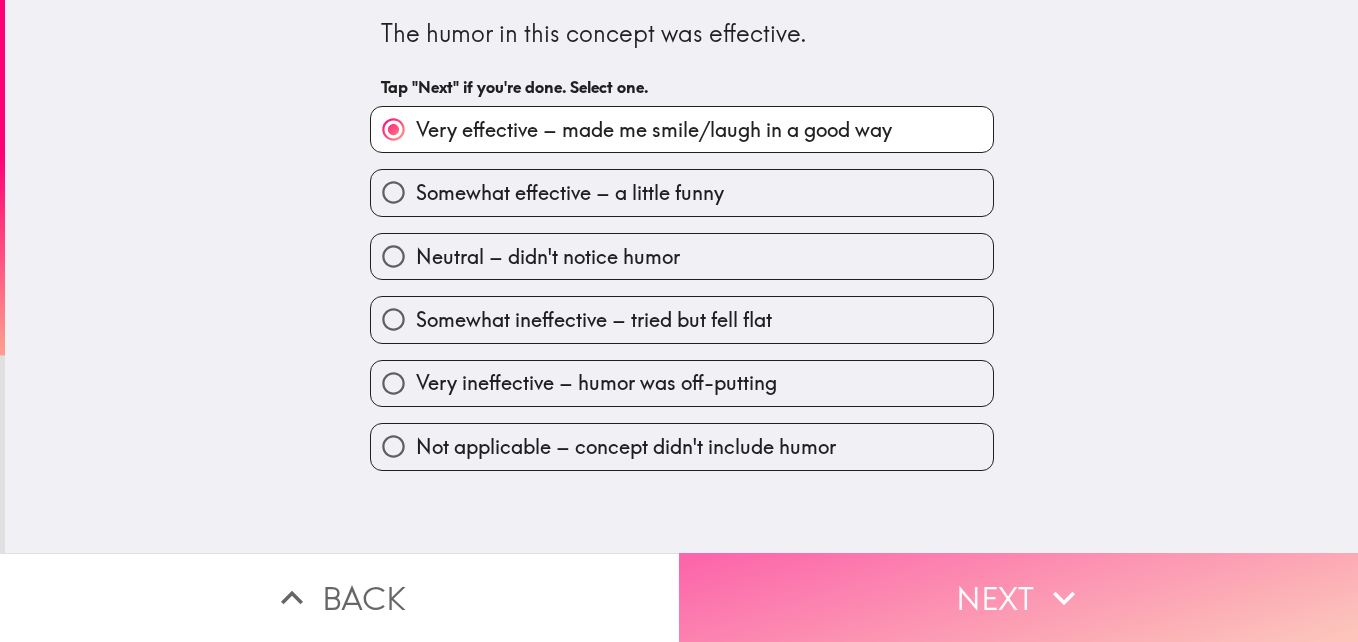 click on "Next" at bounding box center (1018, 597) 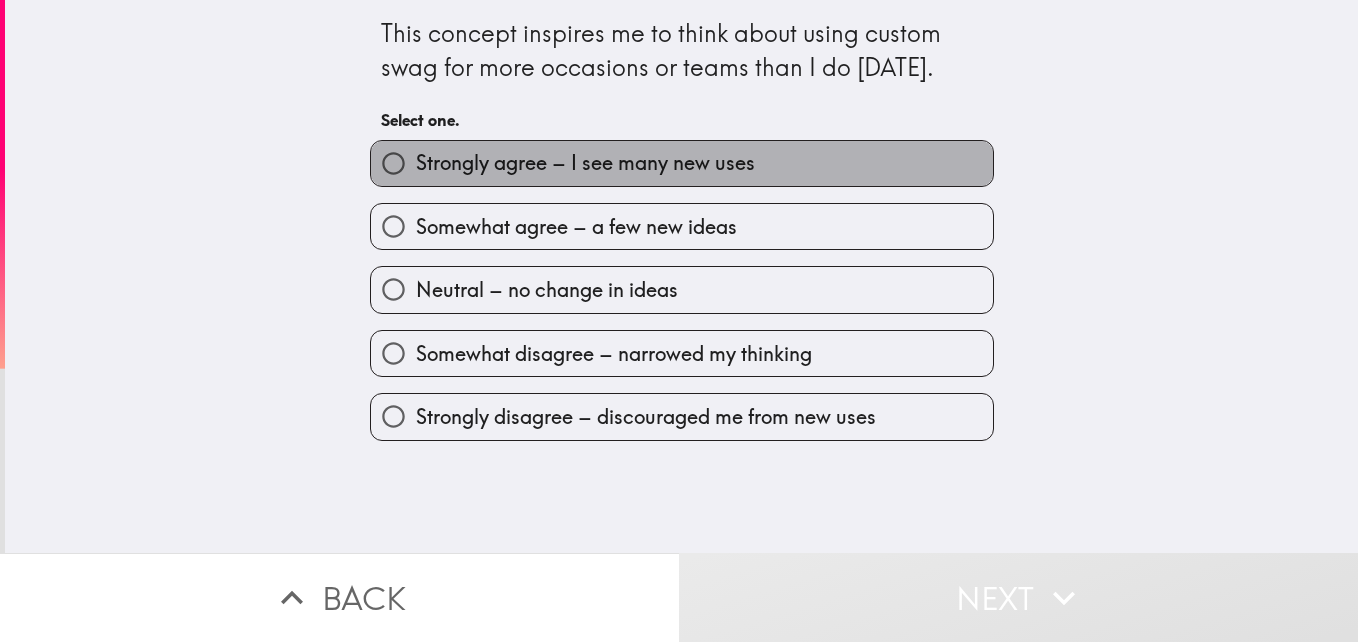 click on "Strongly agree – I see many new uses" at bounding box center (585, 163) 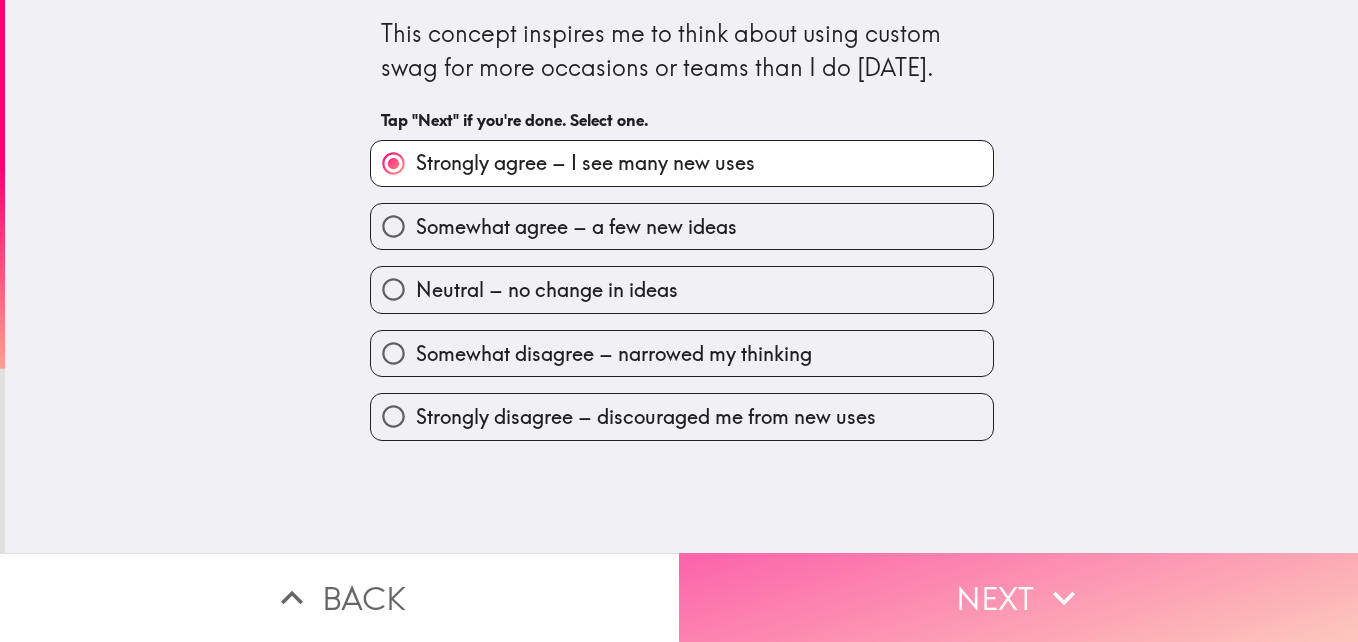 drag, startPoint x: 938, startPoint y: 602, endPoint x: 907, endPoint y: 563, distance: 49.819675 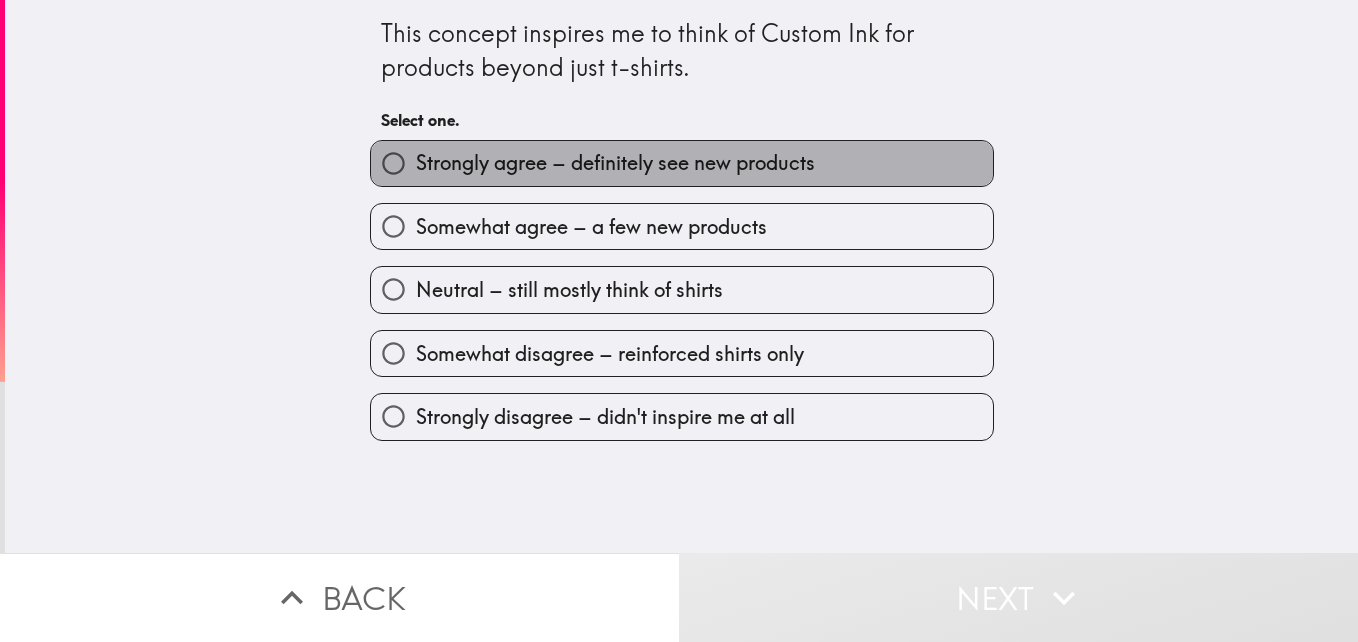 drag, startPoint x: 557, startPoint y: 158, endPoint x: 659, endPoint y: 311, distance: 183.88312 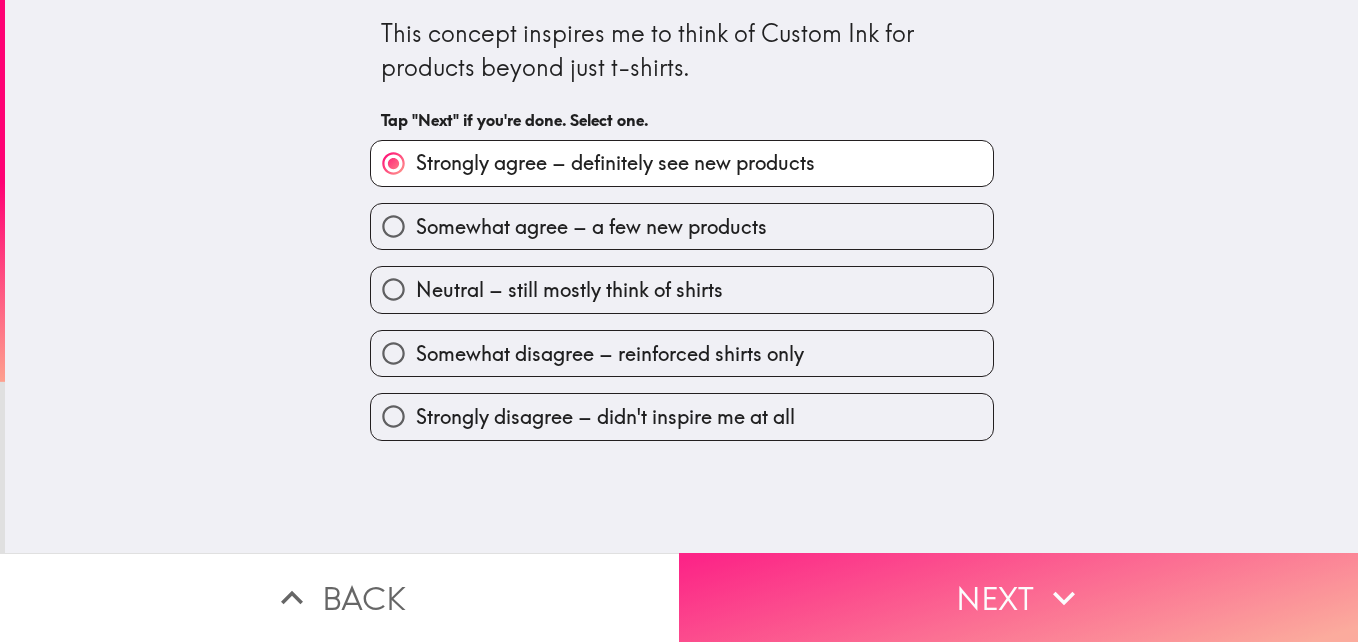 click on "Next" at bounding box center (1018, 597) 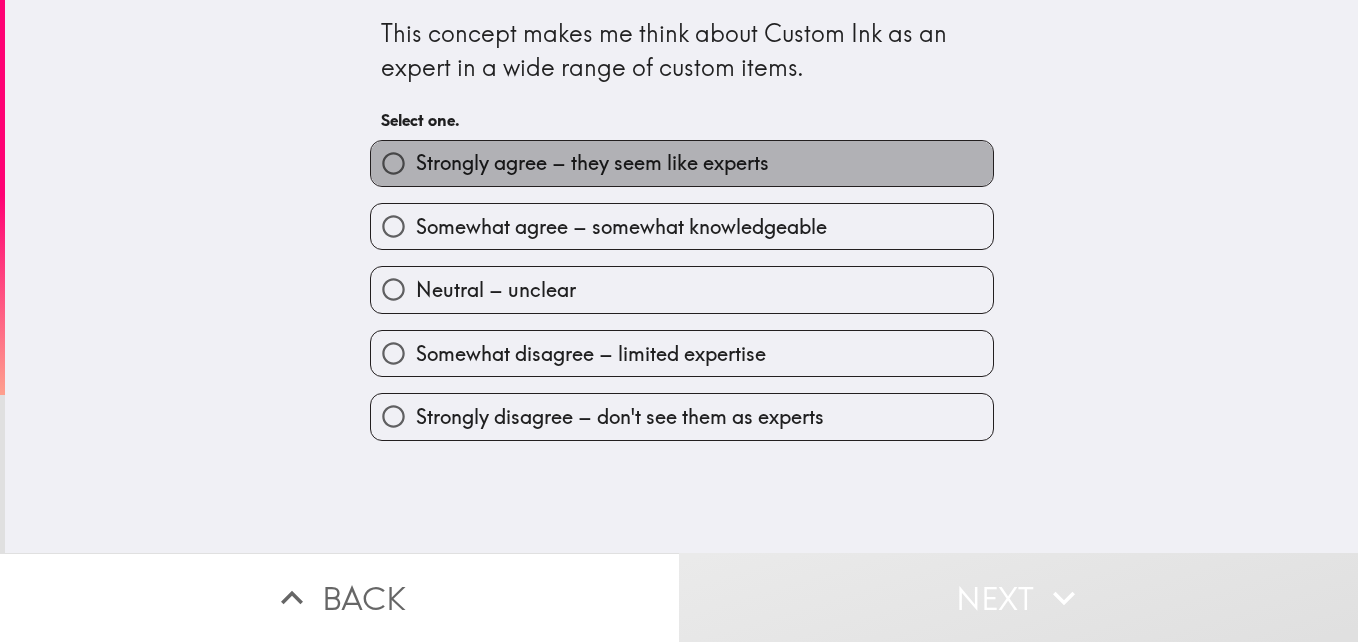 click on "Strongly agree – they seem like experts" at bounding box center (592, 163) 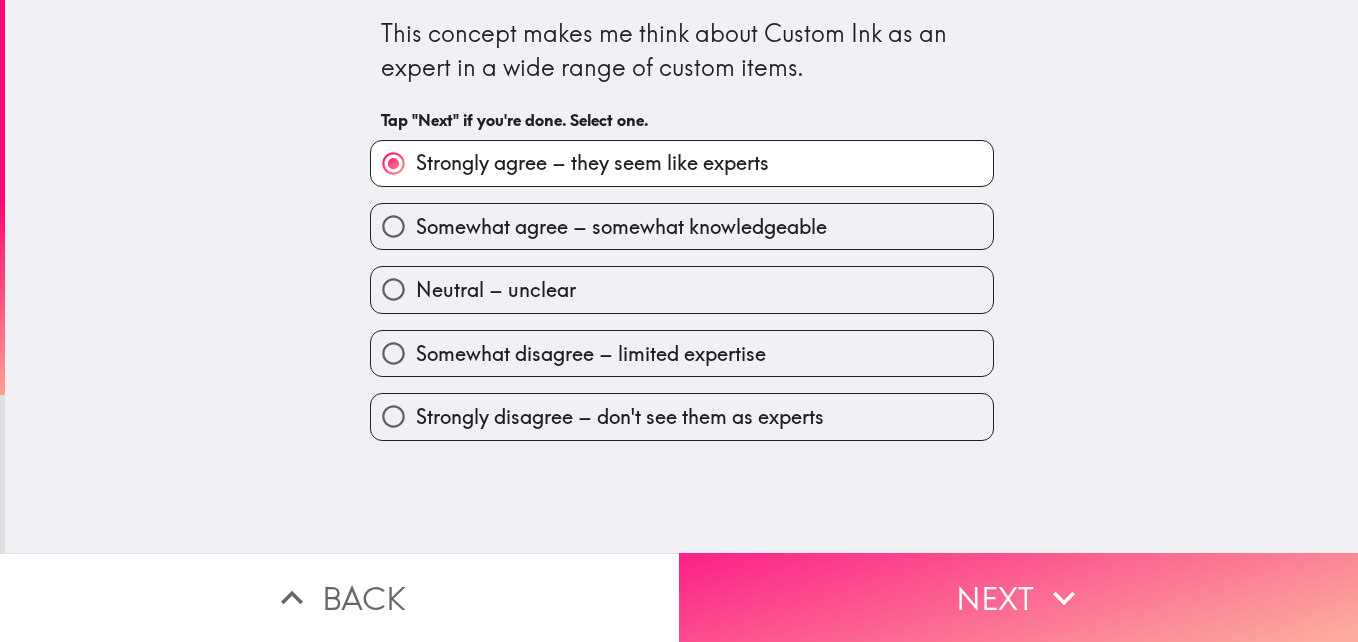 click on "Next" at bounding box center [1018, 597] 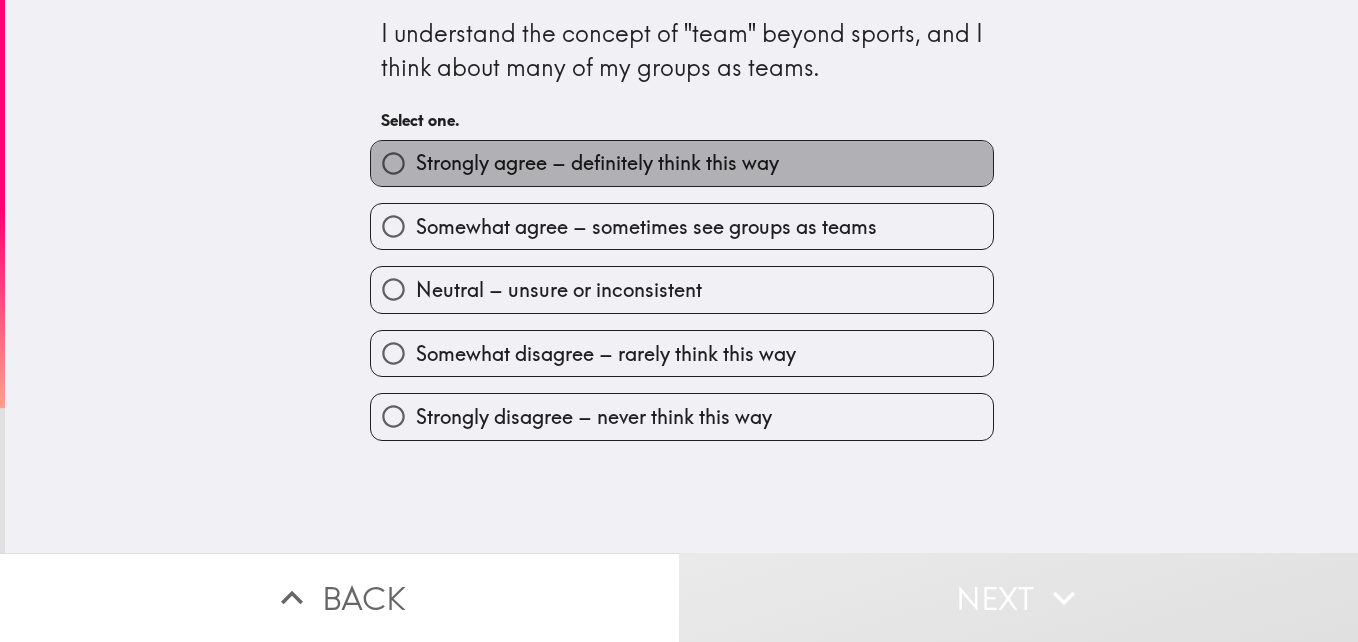 click on "Strongly agree – definitely think this way" at bounding box center (682, 163) 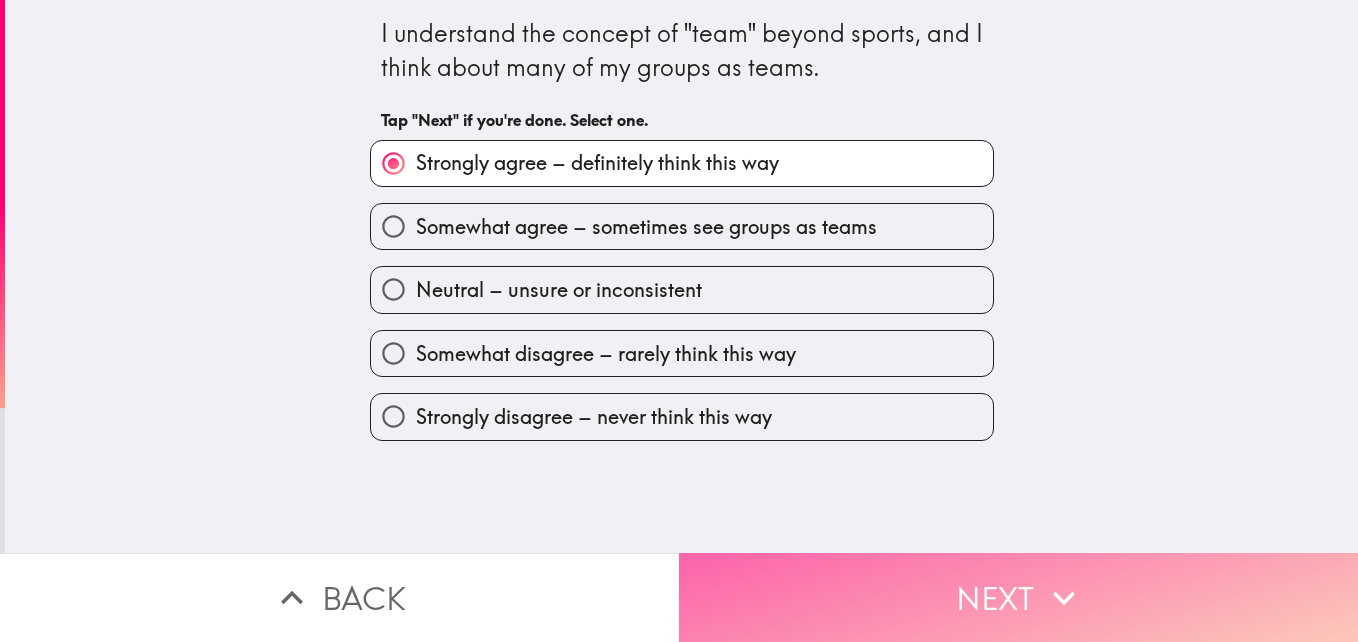 click on "Next" at bounding box center (1018, 597) 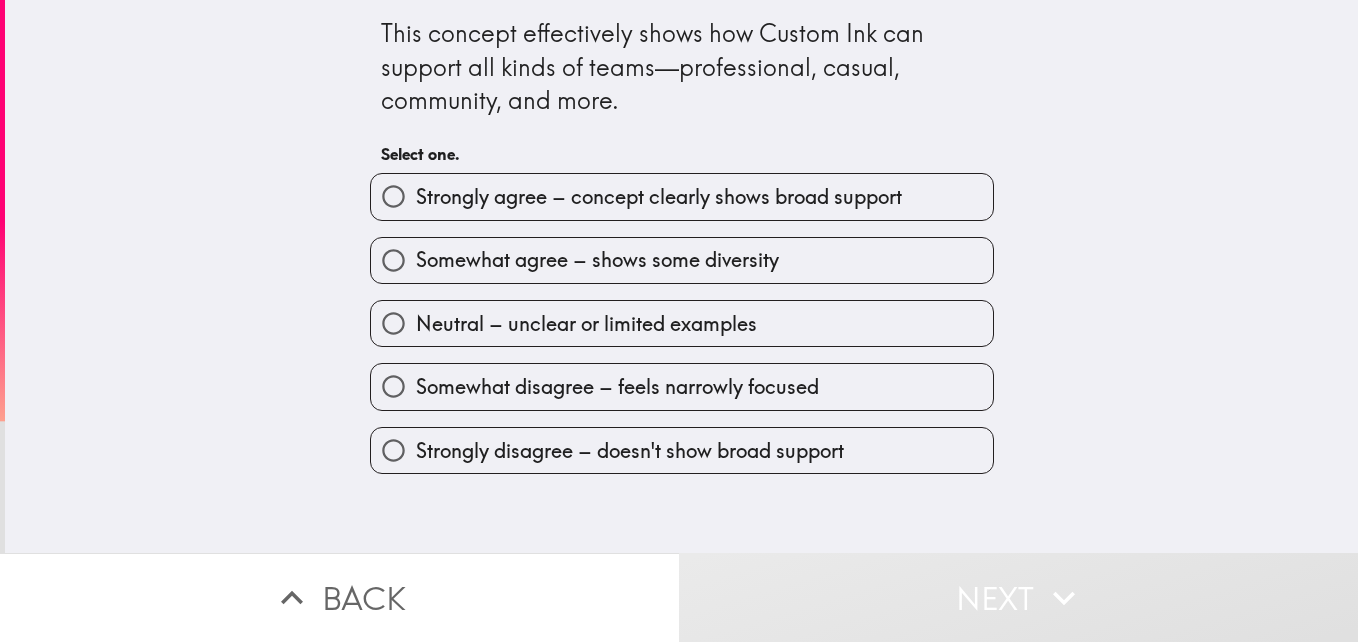 click on "Strongly agree – concept clearly shows broad support" at bounding box center [659, 197] 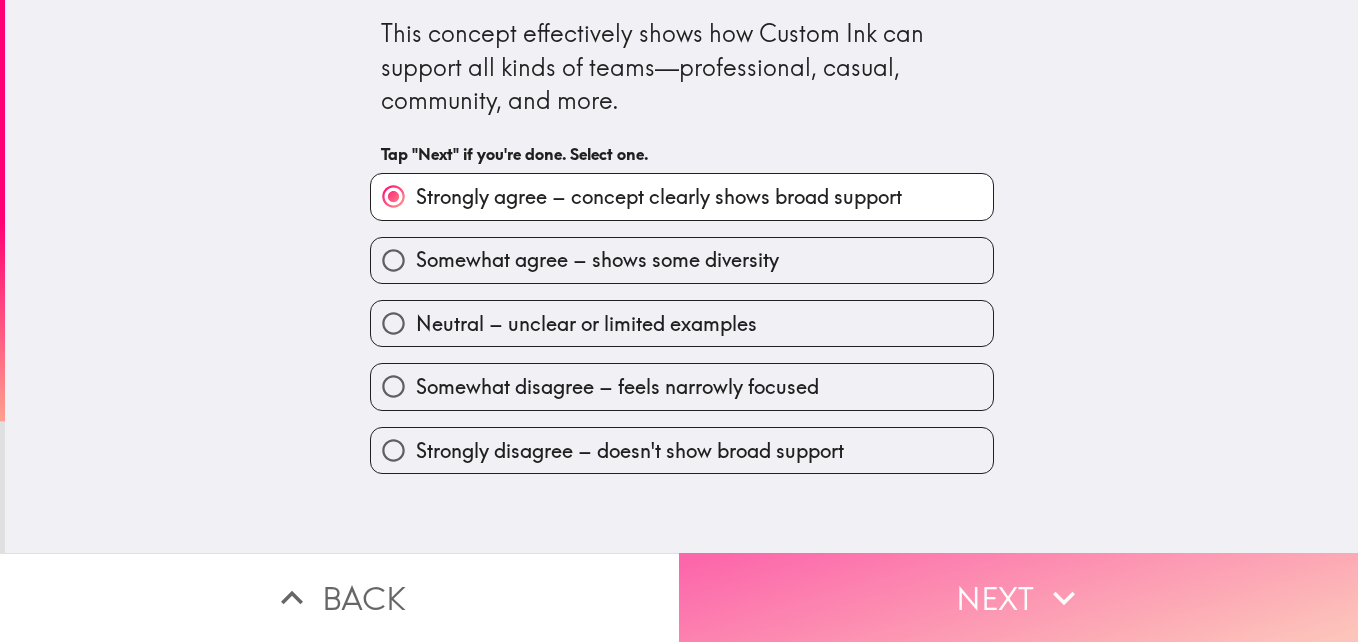 click on "Next" at bounding box center (1018, 597) 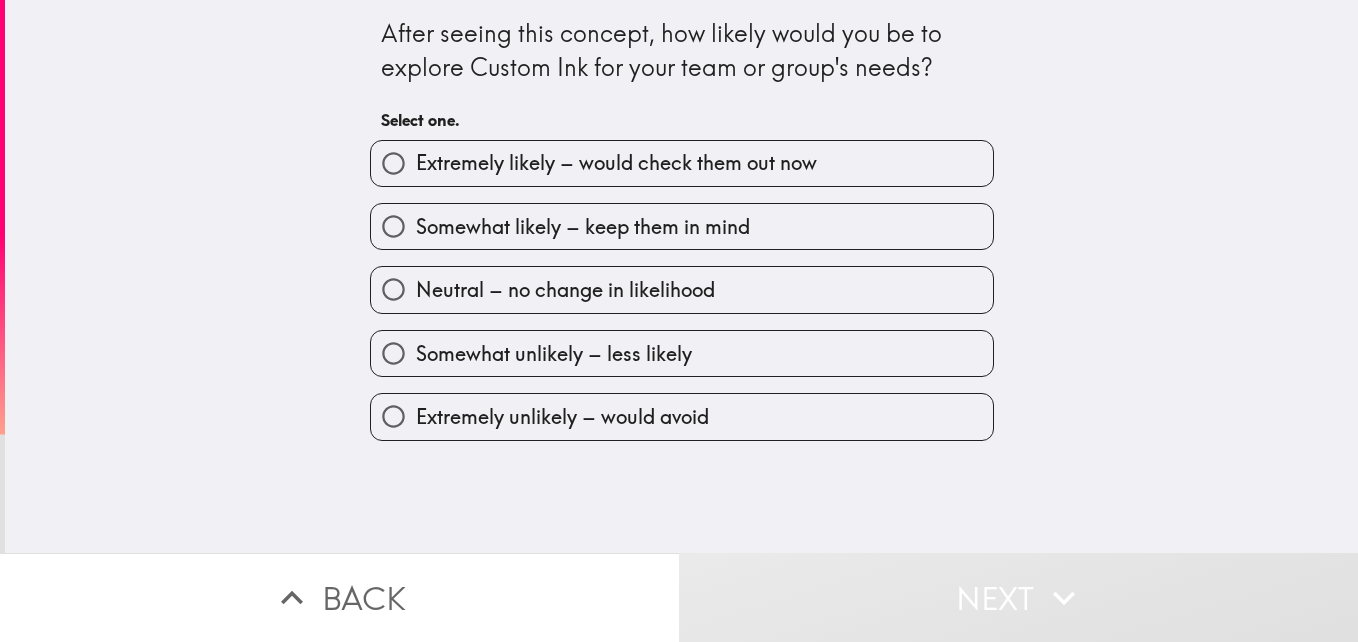 click on "Somewhat likely – keep them in mind" at bounding box center [583, 227] 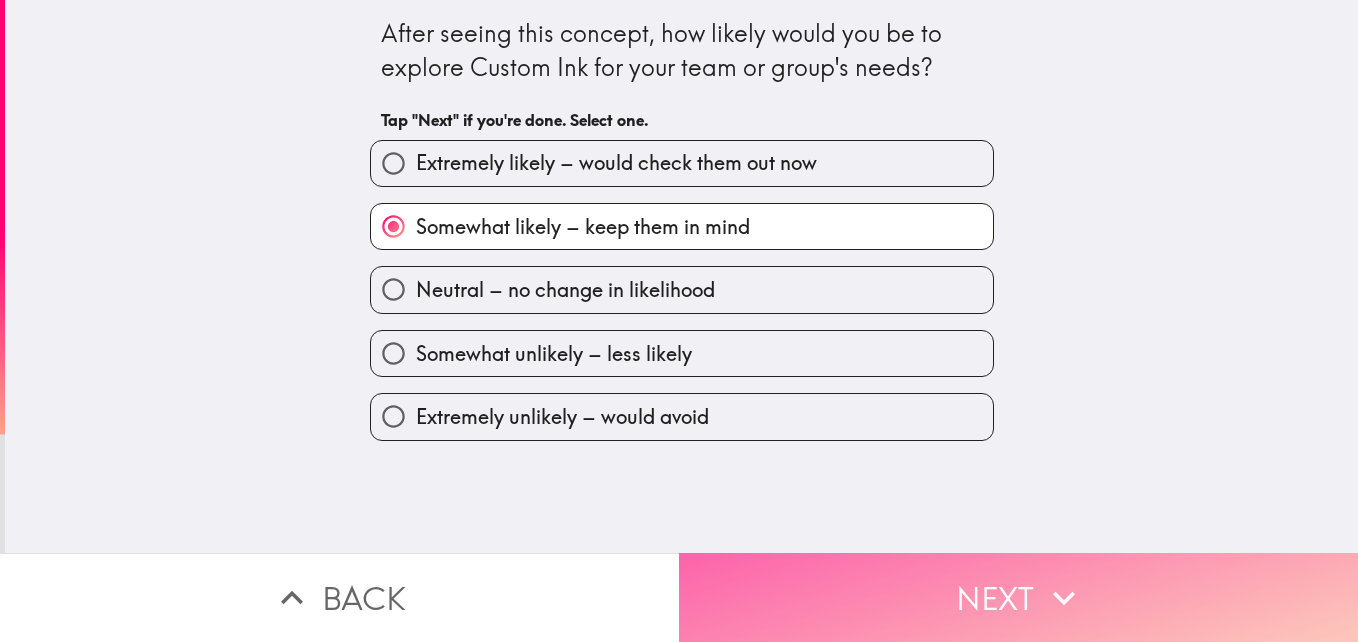 click on "Next" at bounding box center (1018, 597) 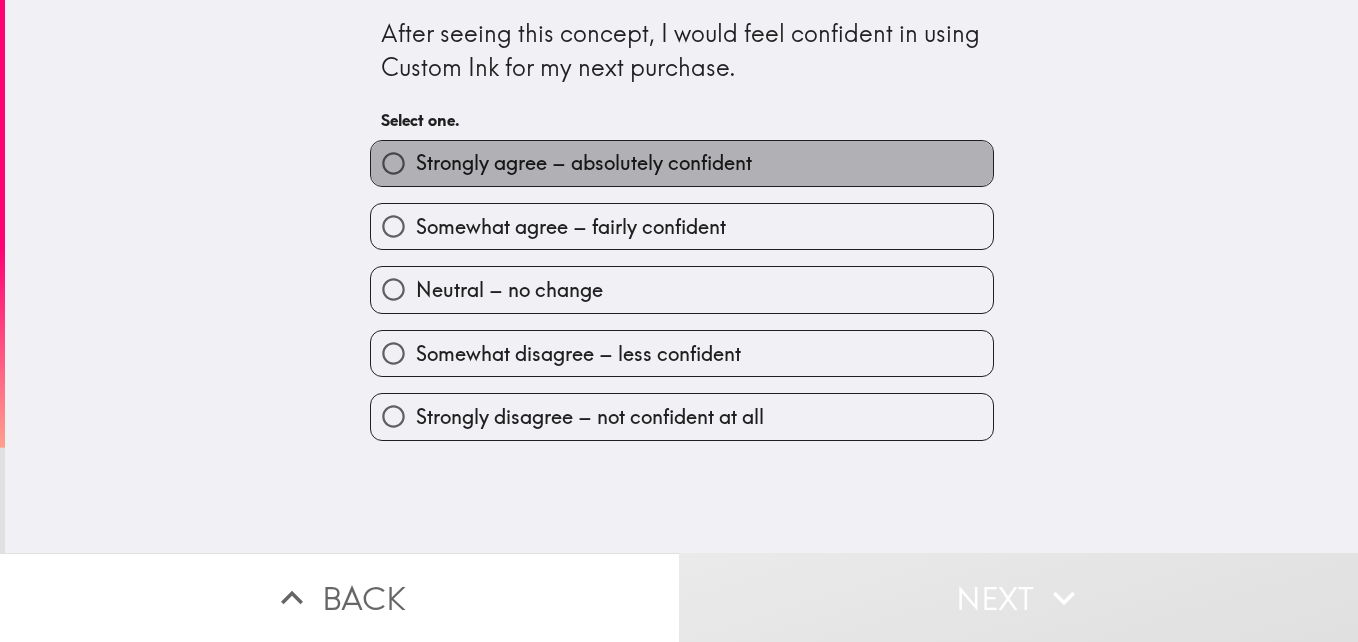 click on "Strongly agree – absolutely confident" at bounding box center [584, 163] 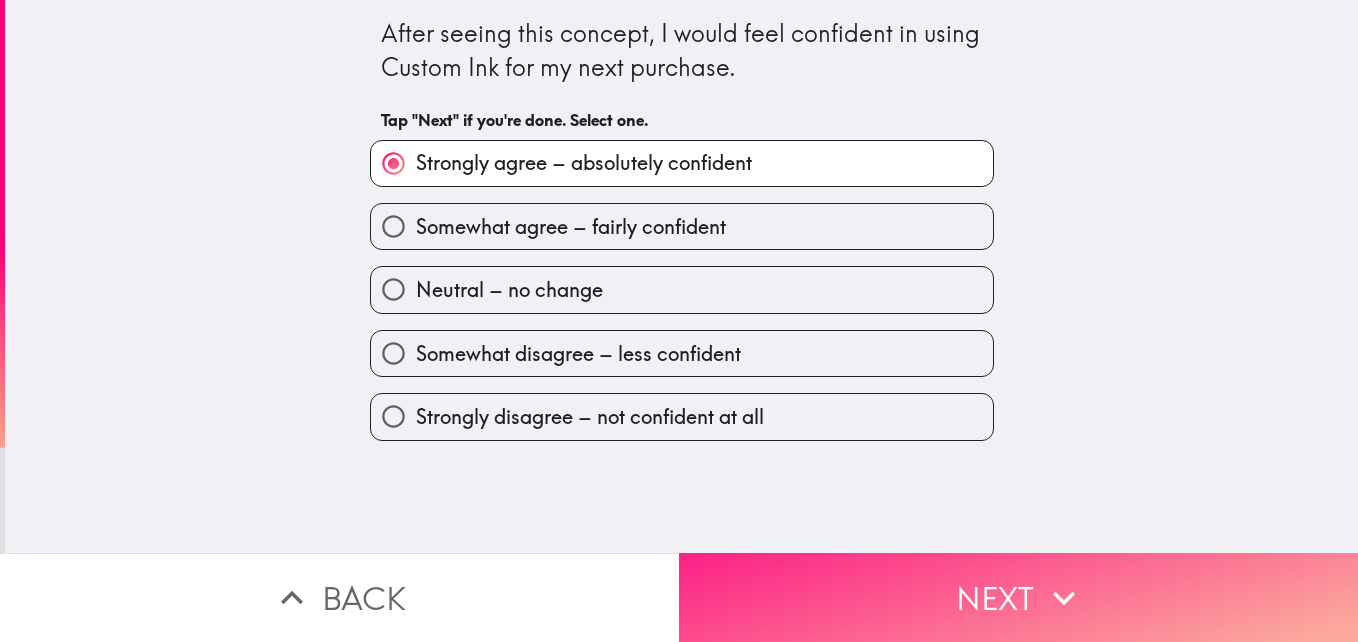 click on "Next" at bounding box center [1018, 597] 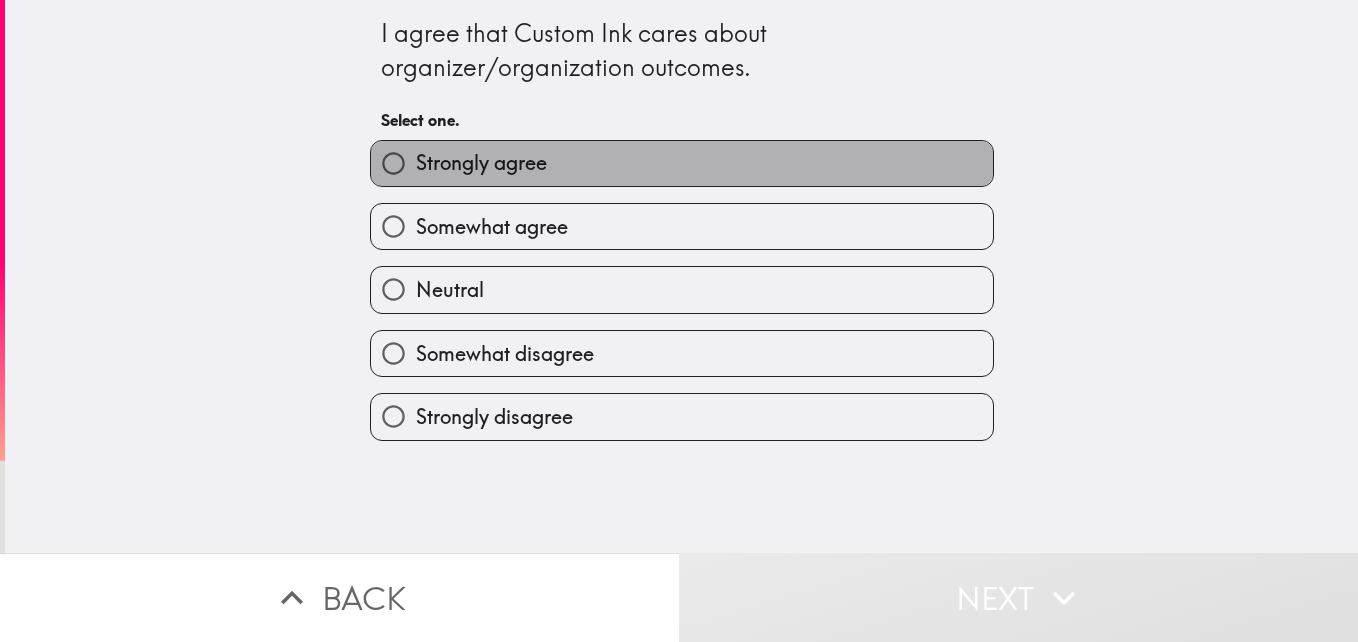 click on "Strongly agree" at bounding box center [682, 163] 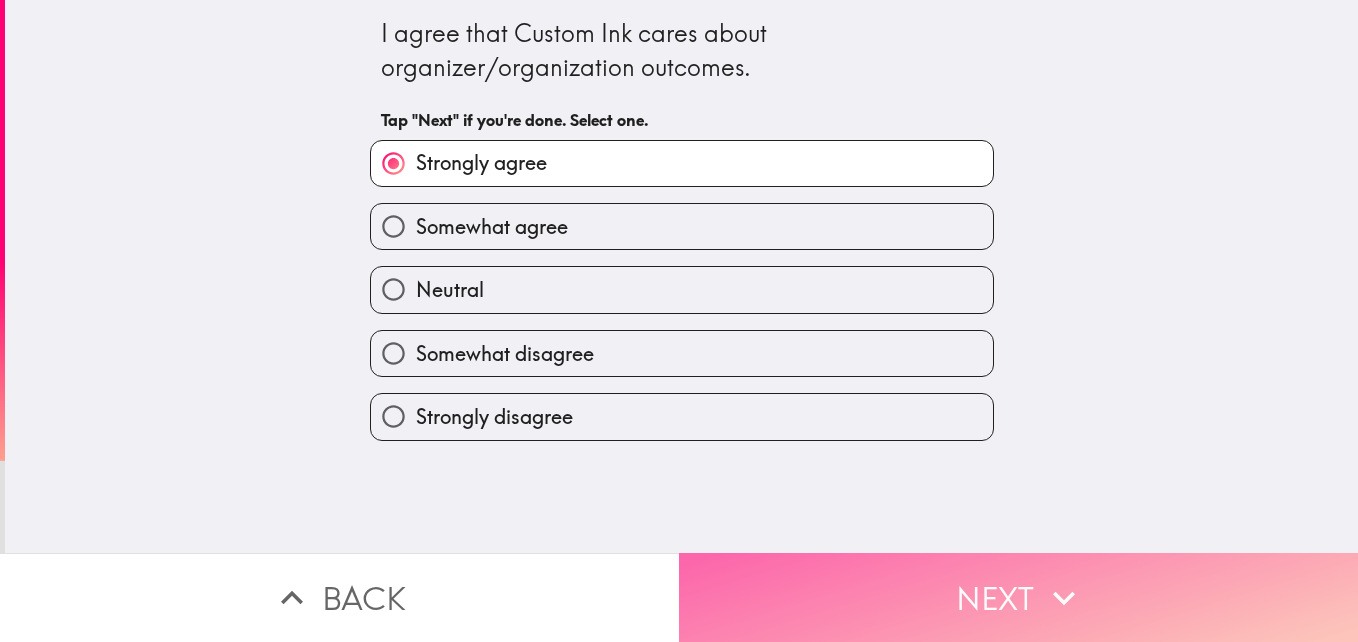 click on "Next" at bounding box center [1018, 597] 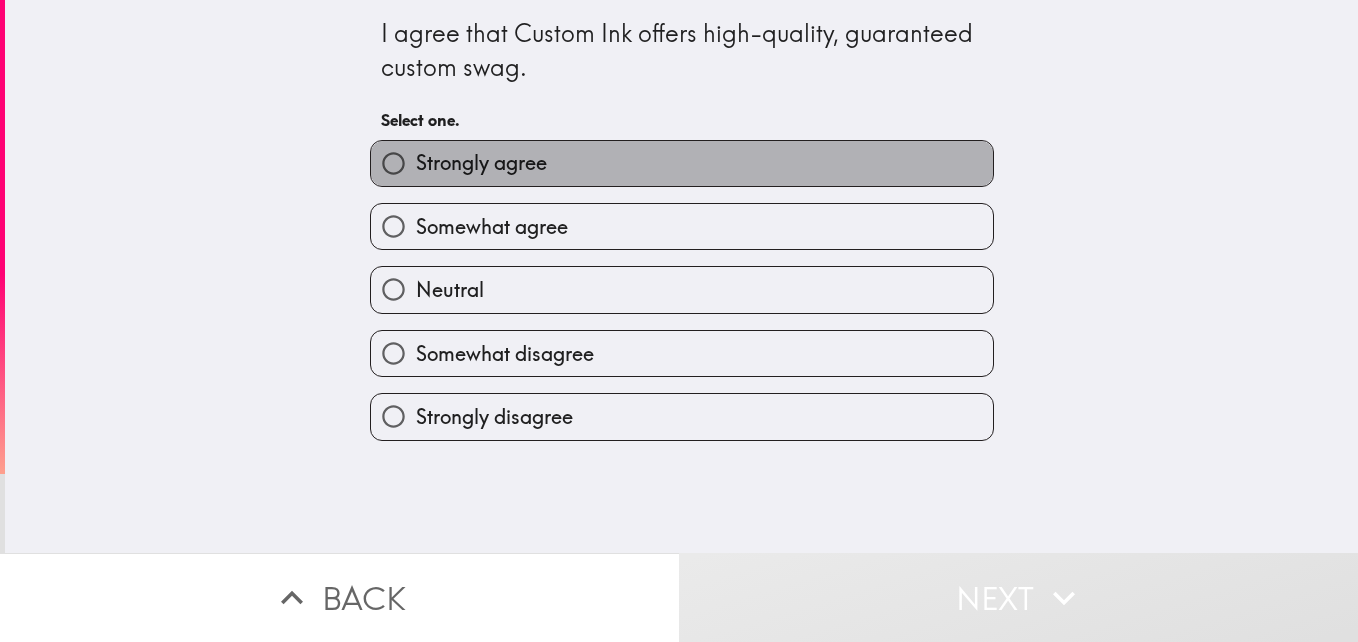 click on "Strongly agree" at bounding box center [682, 163] 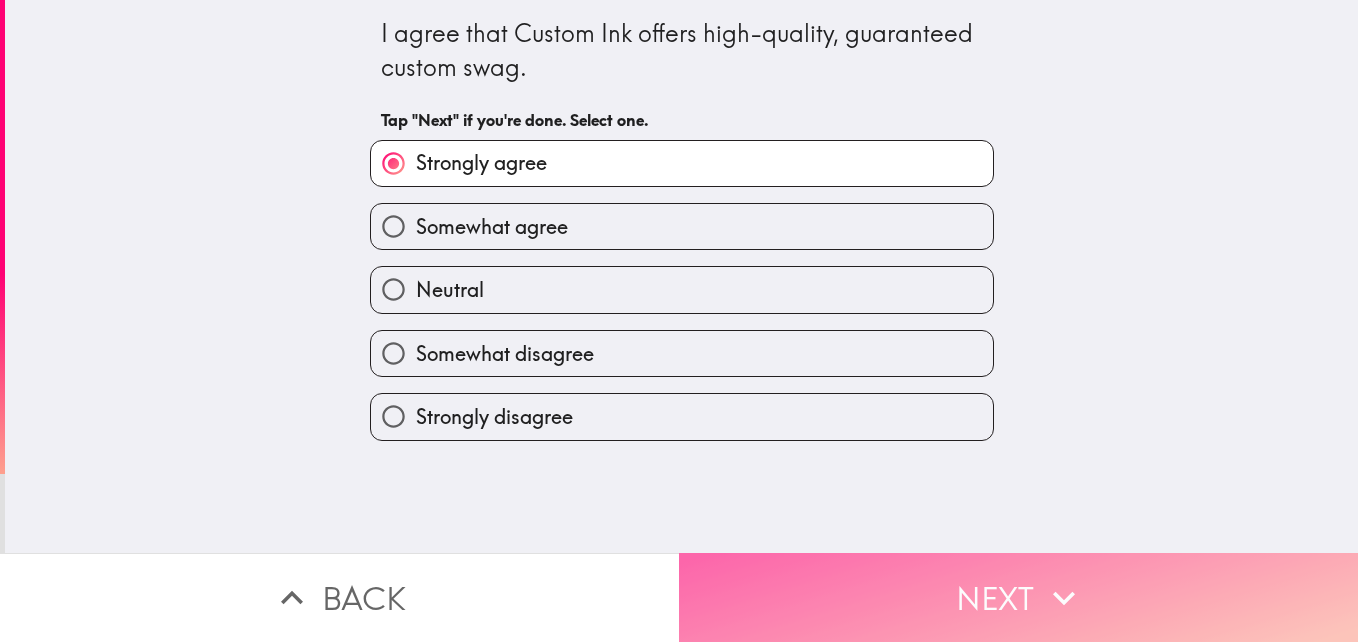 click on "Next" at bounding box center [1018, 597] 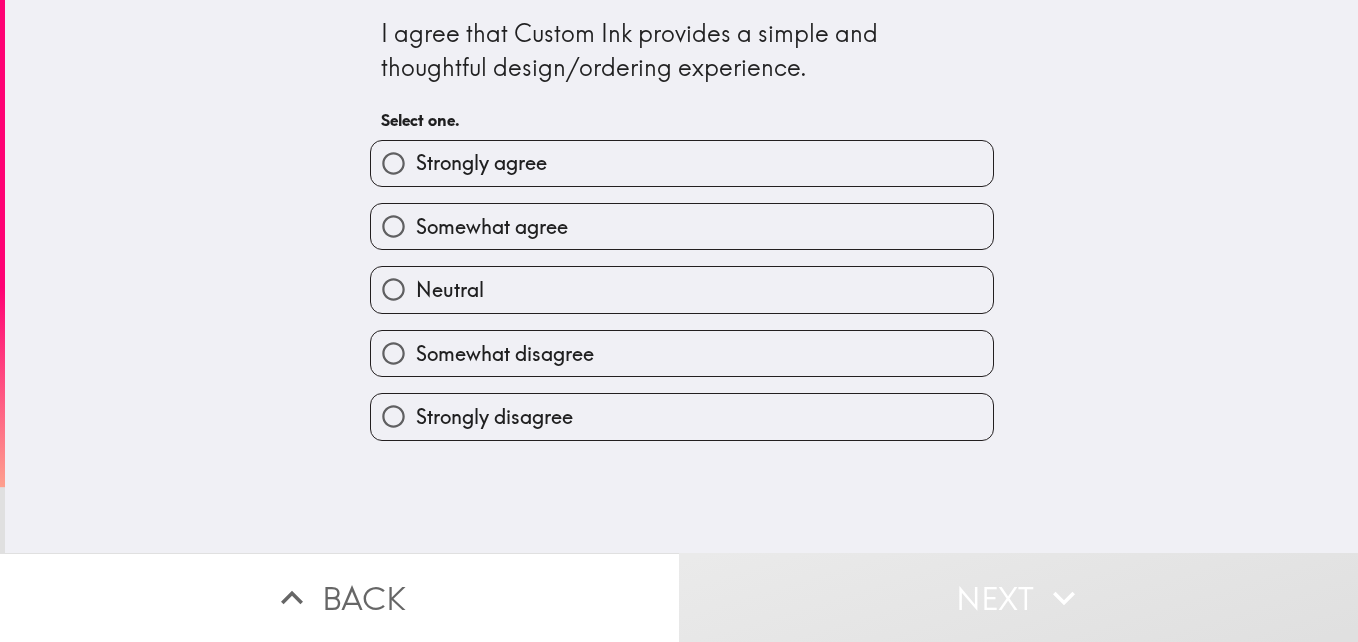 click on "Strongly agree" at bounding box center [481, 163] 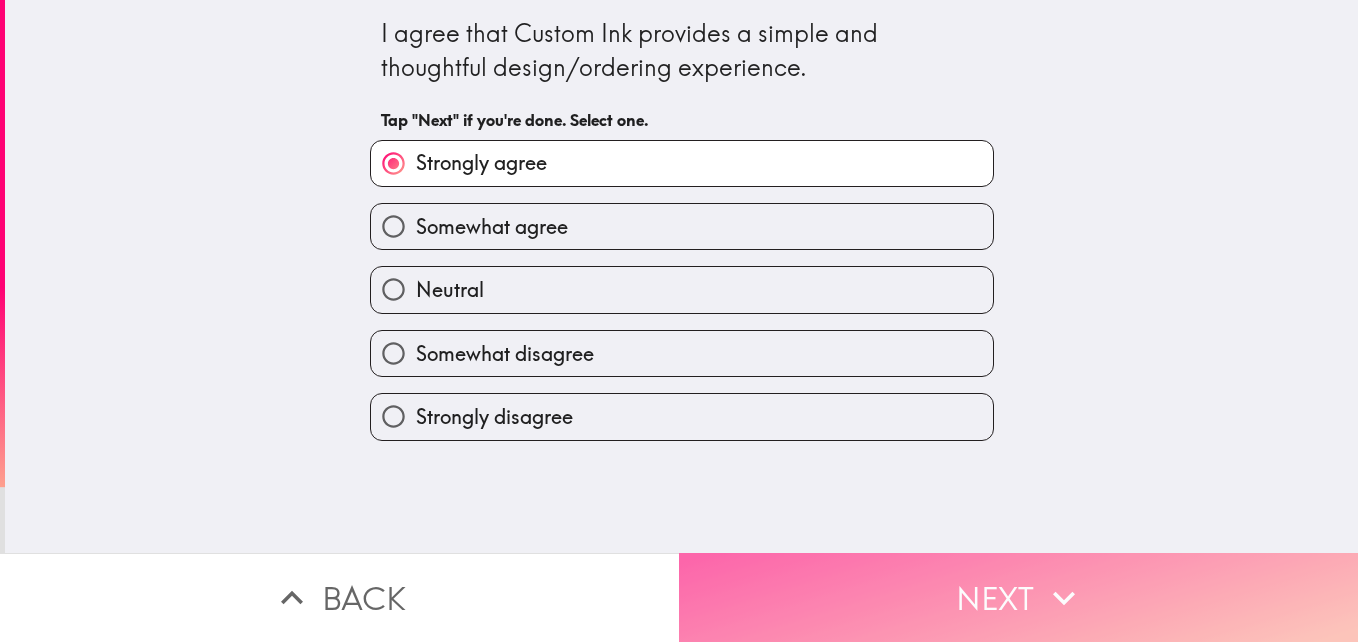 click on "Next" at bounding box center [1018, 597] 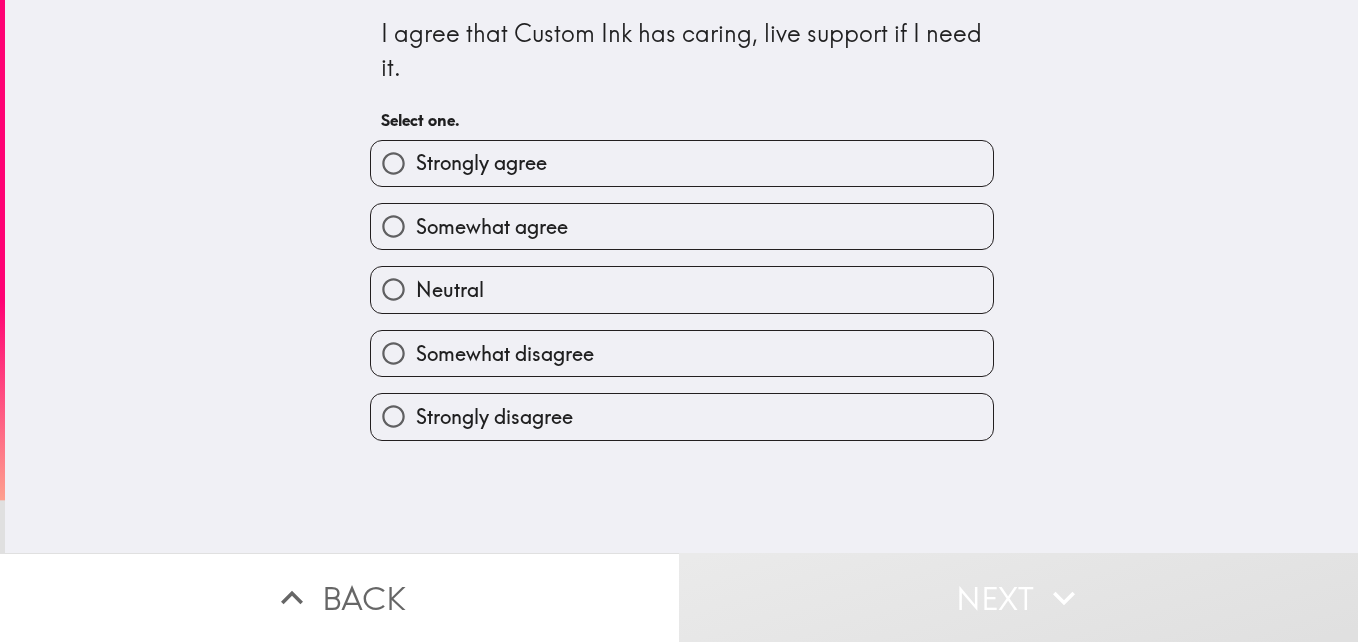 click on "Strongly agree" at bounding box center (682, 163) 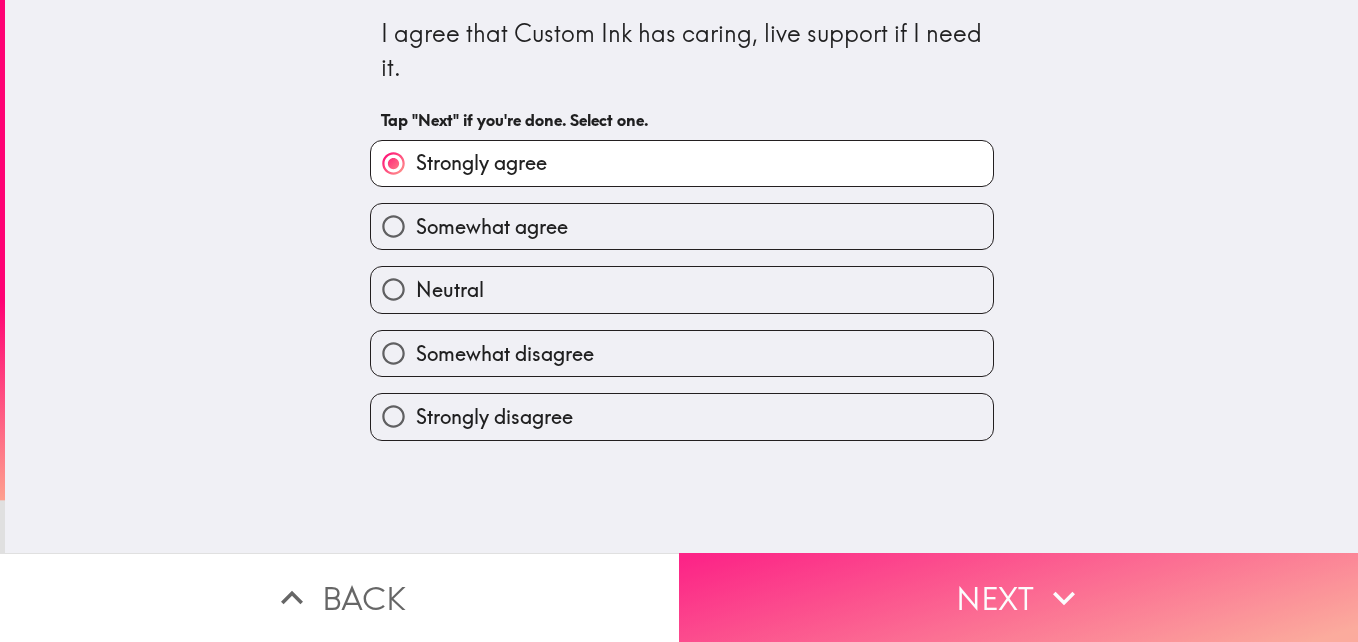 click on "Next" at bounding box center [1018, 597] 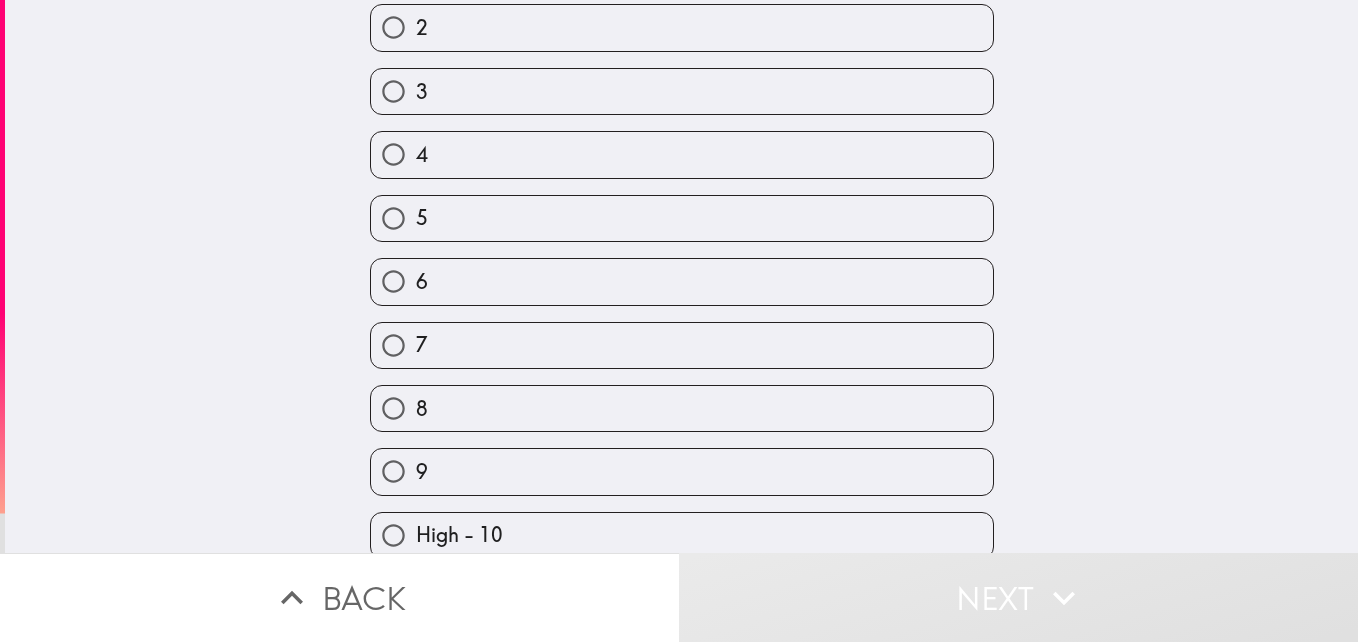 scroll, scrollTop: 186, scrollLeft: 0, axis: vertical 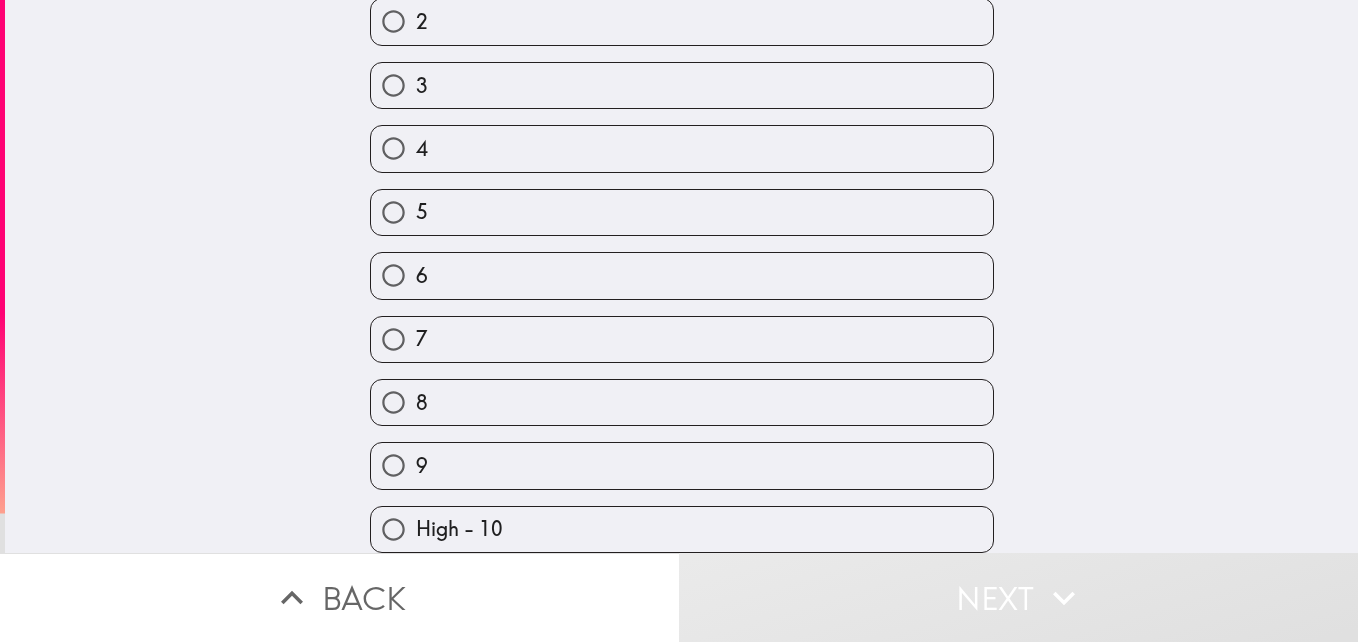 click on "High - 10" at bounding box center (682, 529) 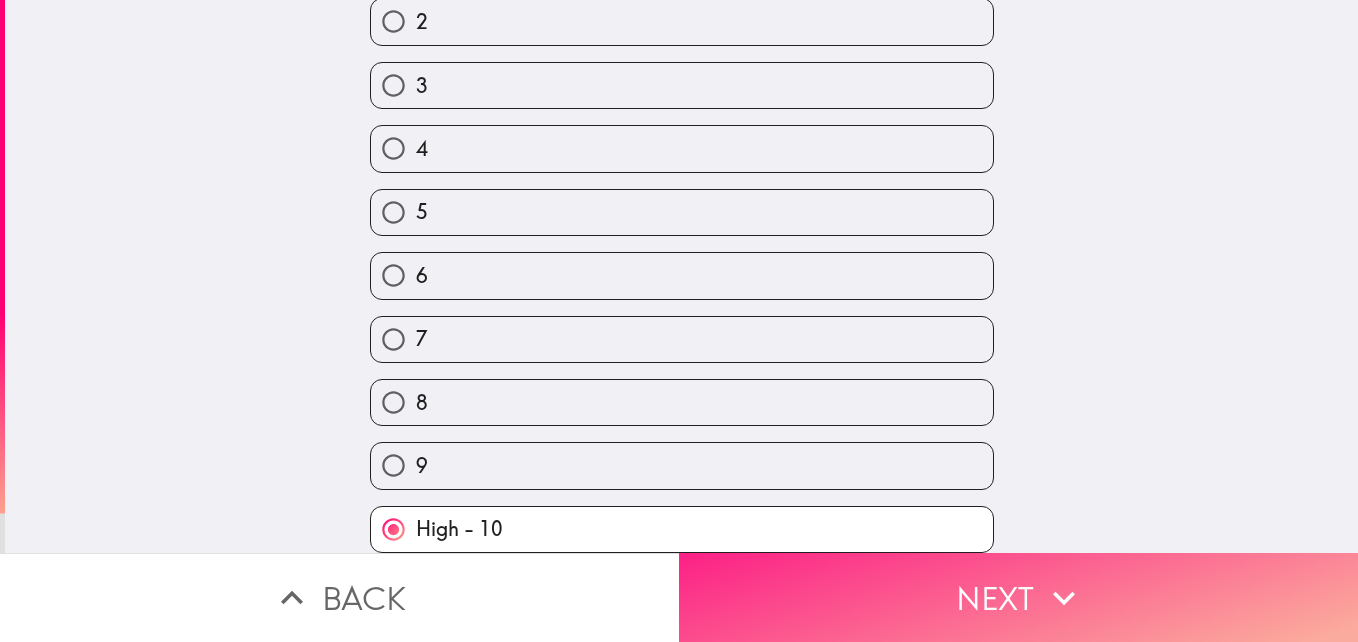 click on "Next" at bounding box center (1018, 597) 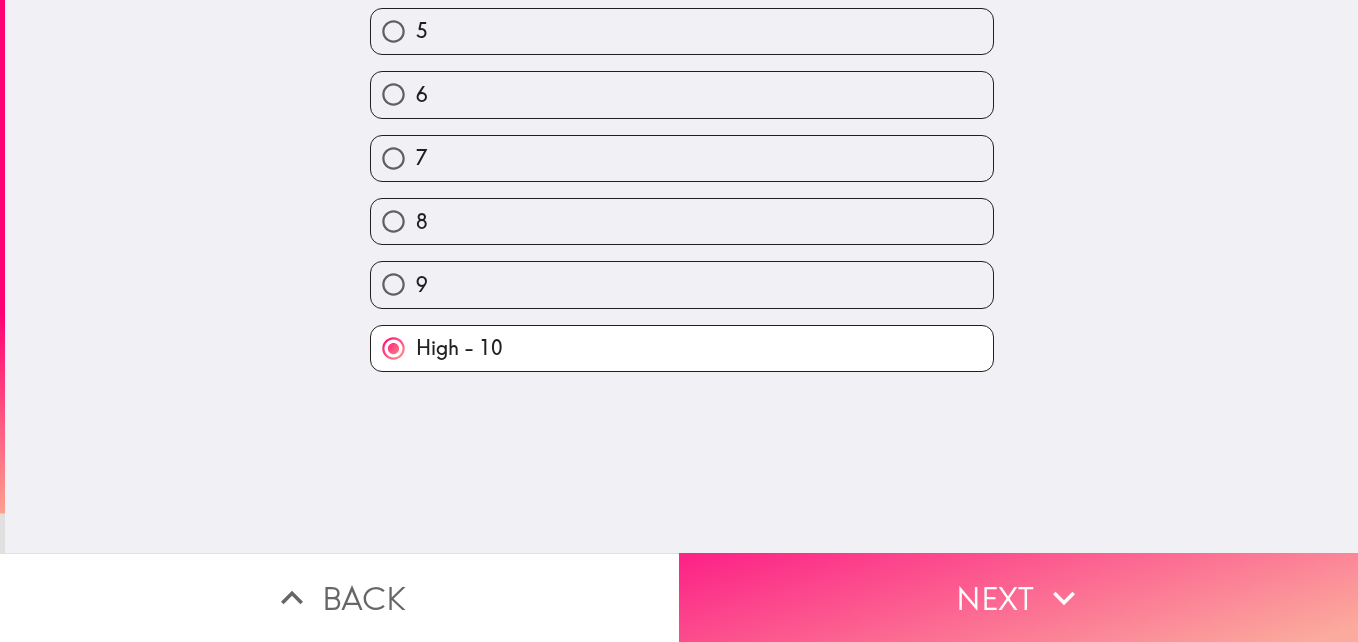 scroll, scrollTop: 0, scrollLeft: 0, axis: both 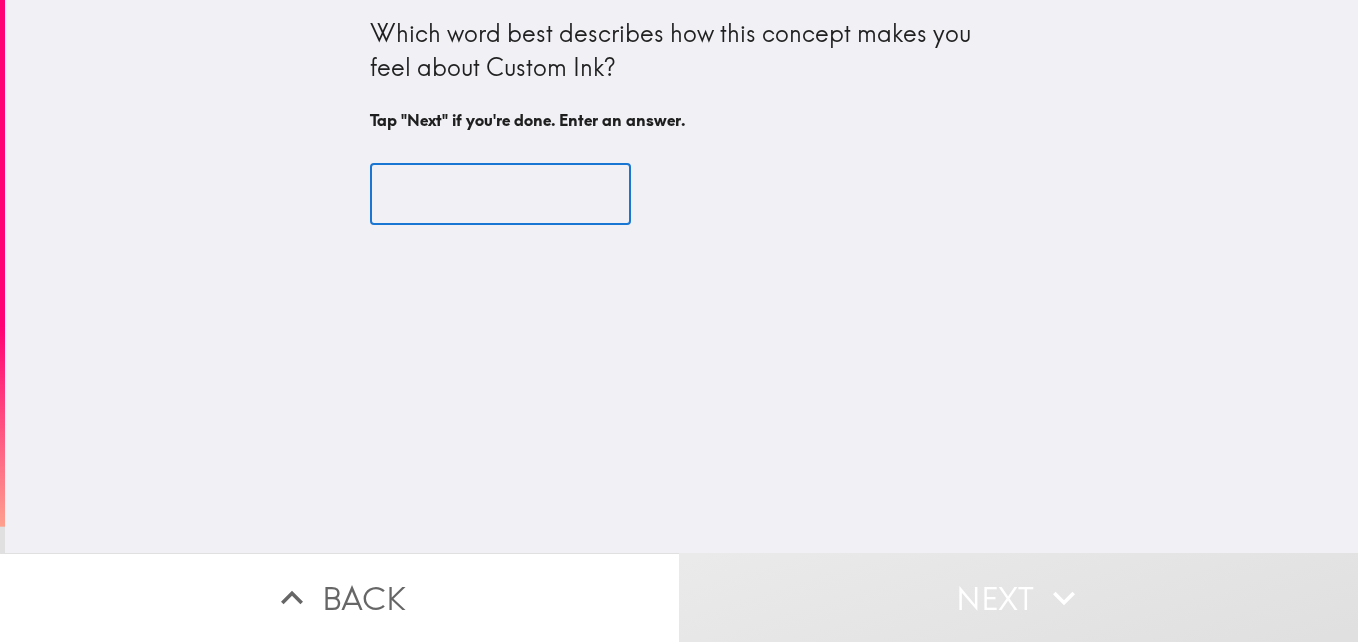 click at bounding box center (500, 195) 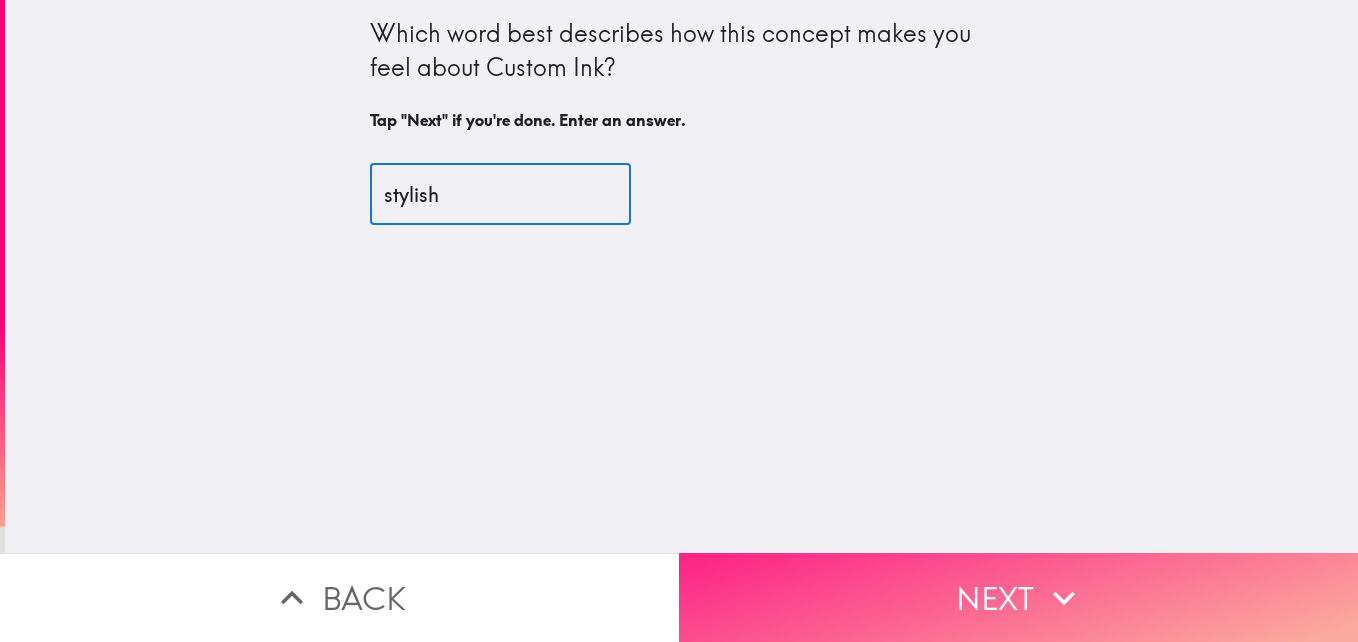 type on "stylish" 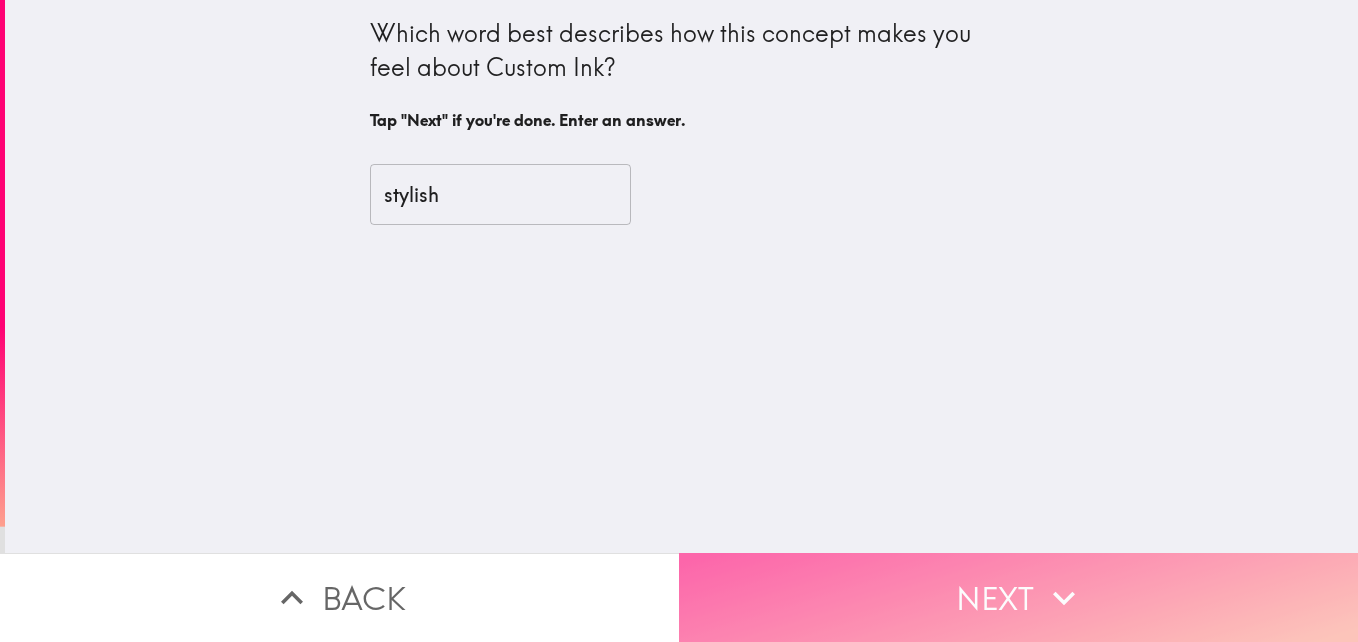 click on "Next" at bounding box center [1018, 597] 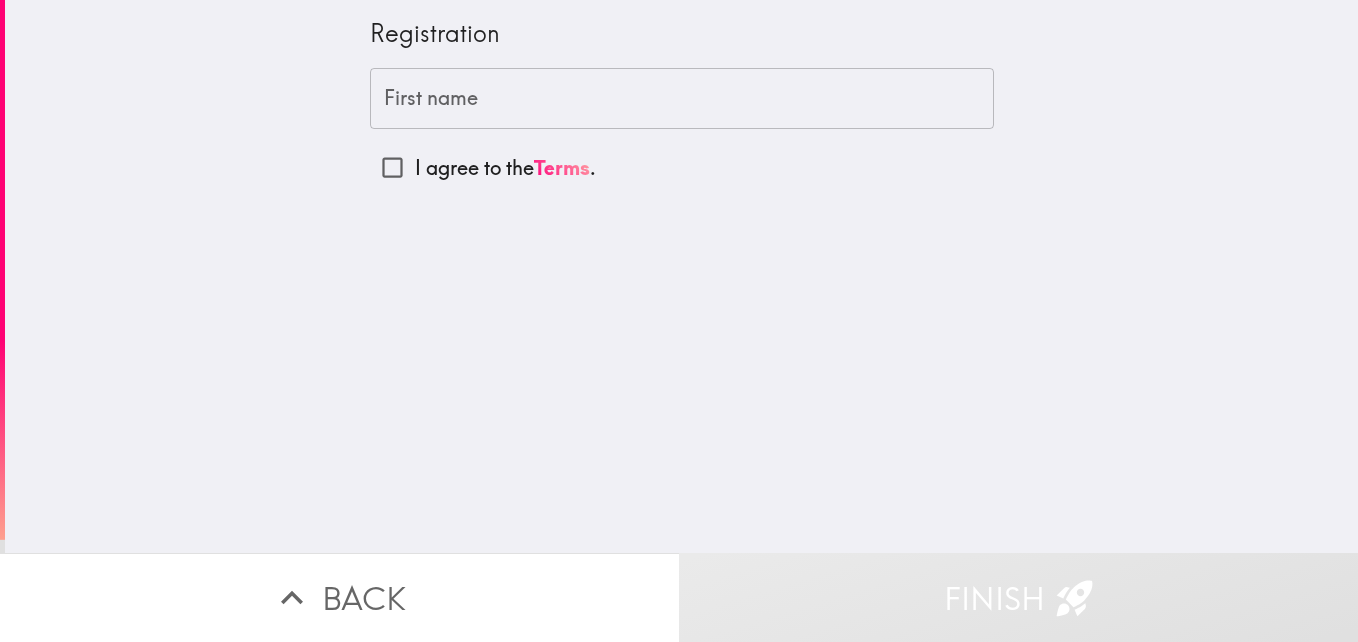 click on "First name" at bounding box center [682, 99] 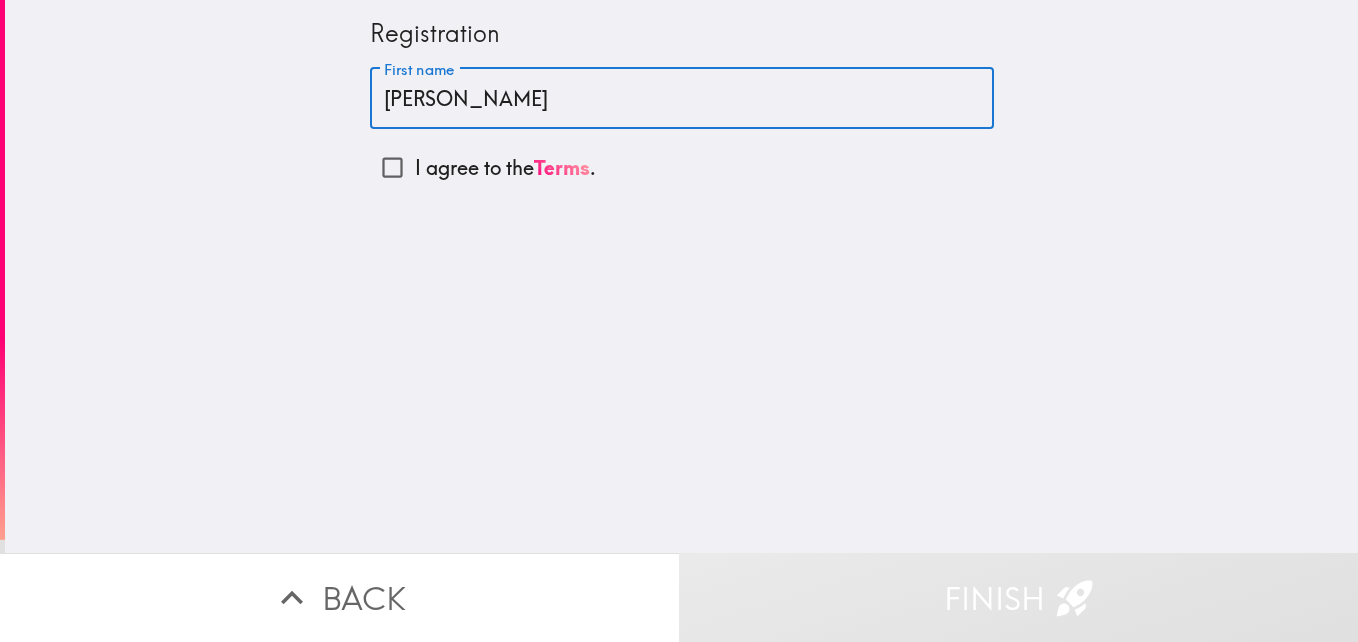 type on "[PERSON_NAME]" 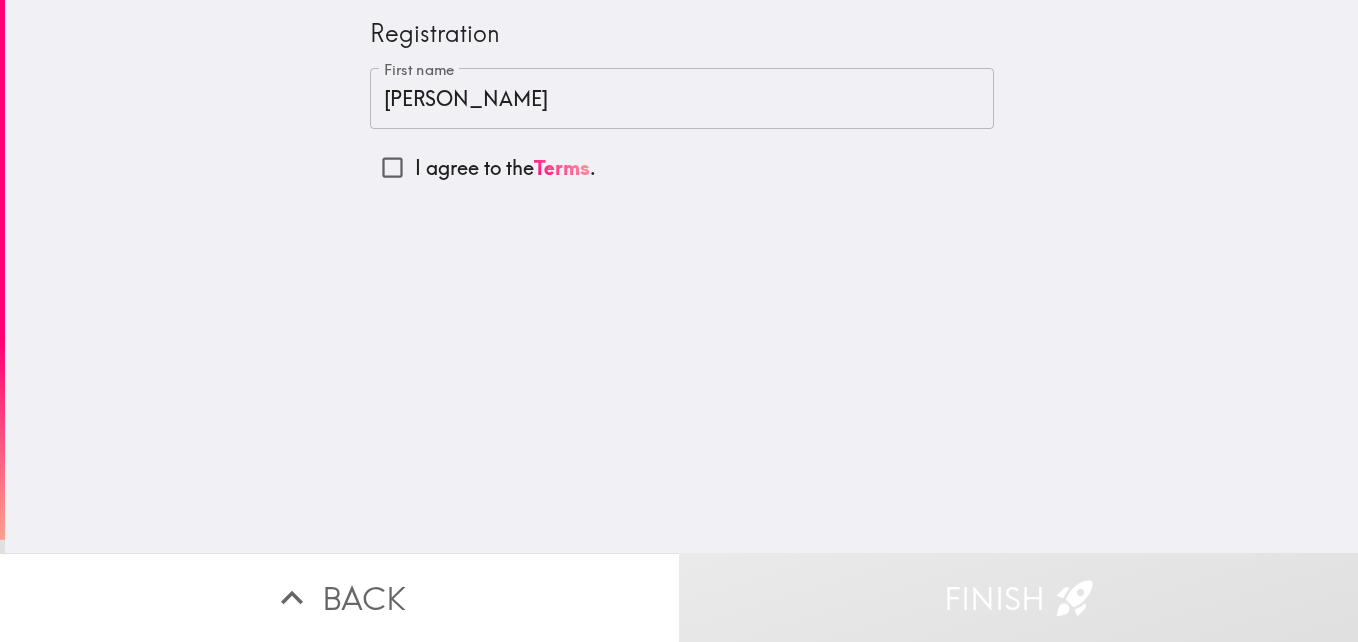 click on "Registration First name [PERSON_NAME] First name I agree to the  Terms ." at bounding box center [681, 276] 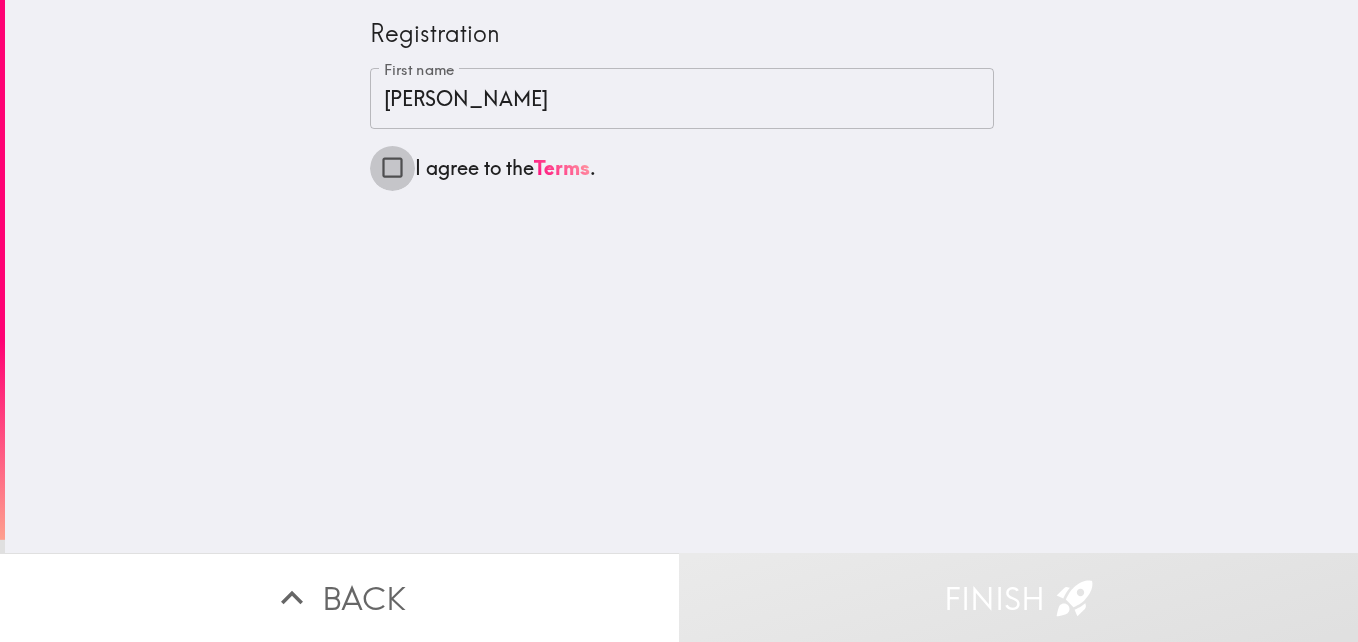 click on "I agree to the  Terms ." at bounding box center [392, 167] 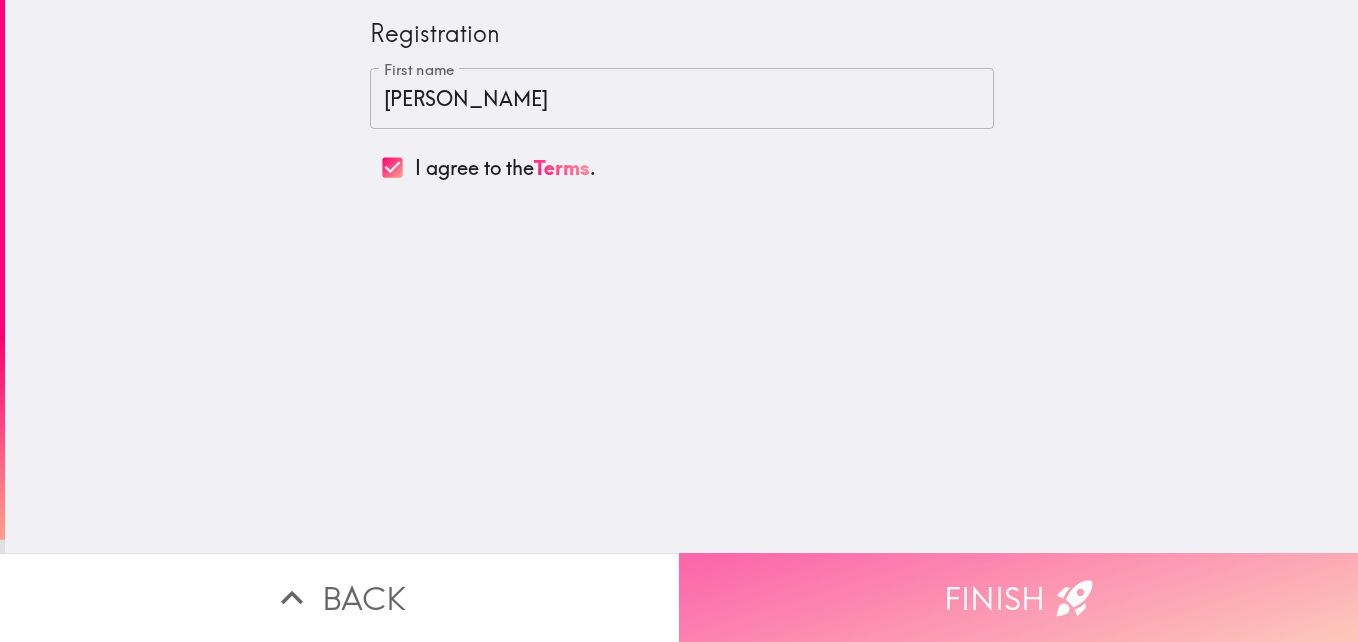 click on "Finish" at bounding box center (1018, 597) 